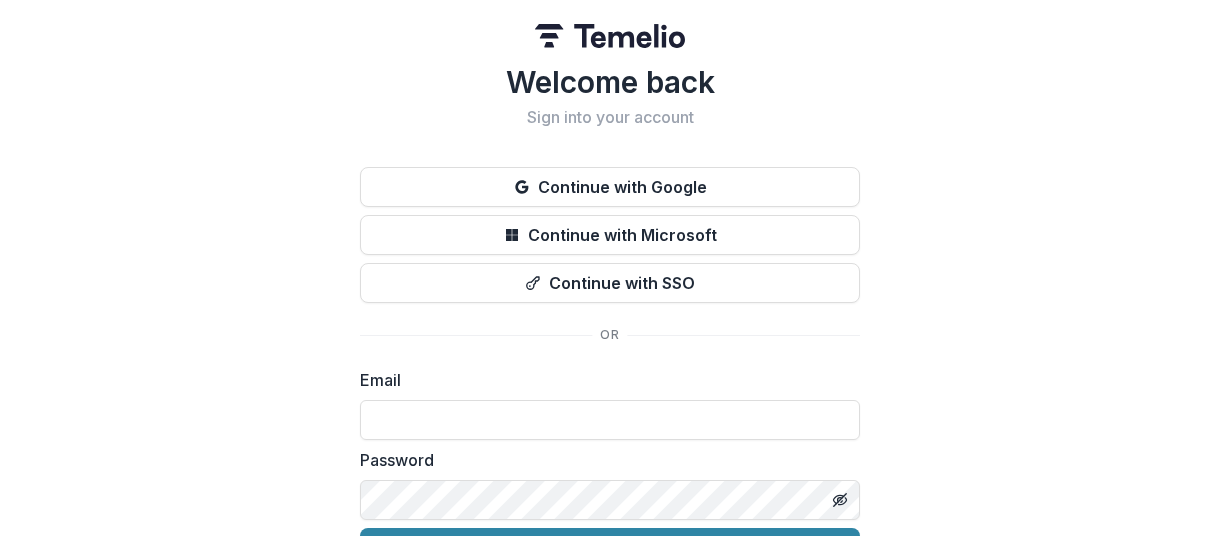 scroll, scrollTop: 0, scrollLeft: 0, axis: both 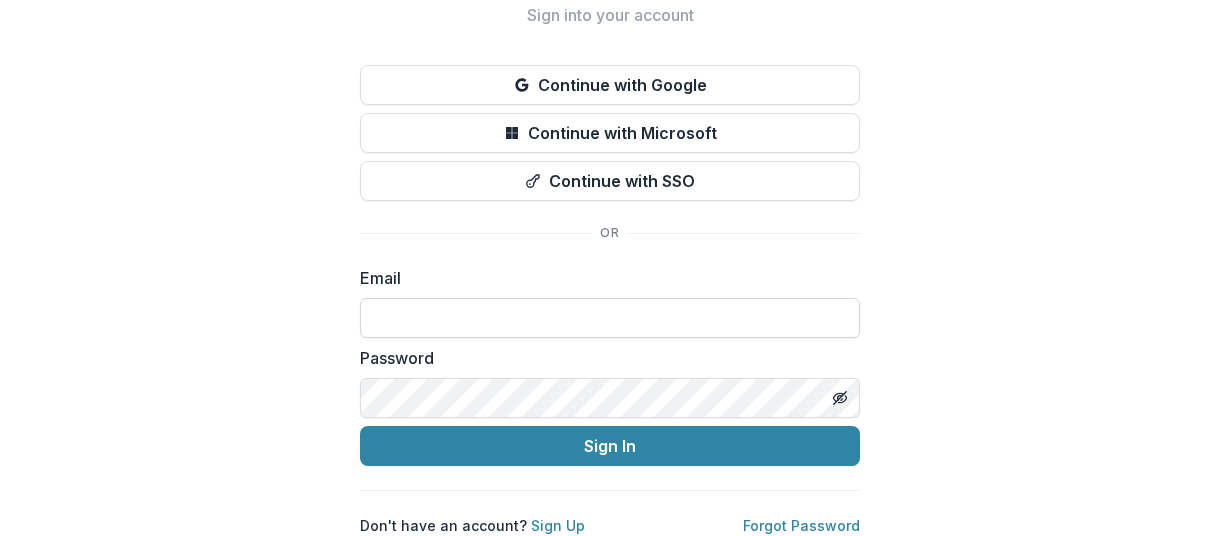 click at bounding box center [610, 318] 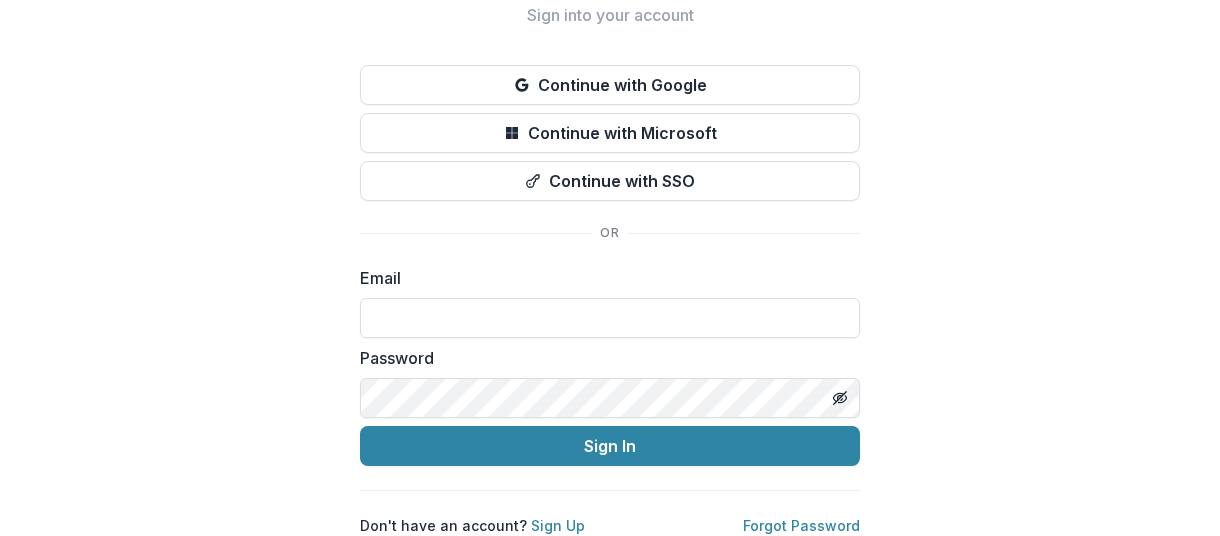 type on "**********" 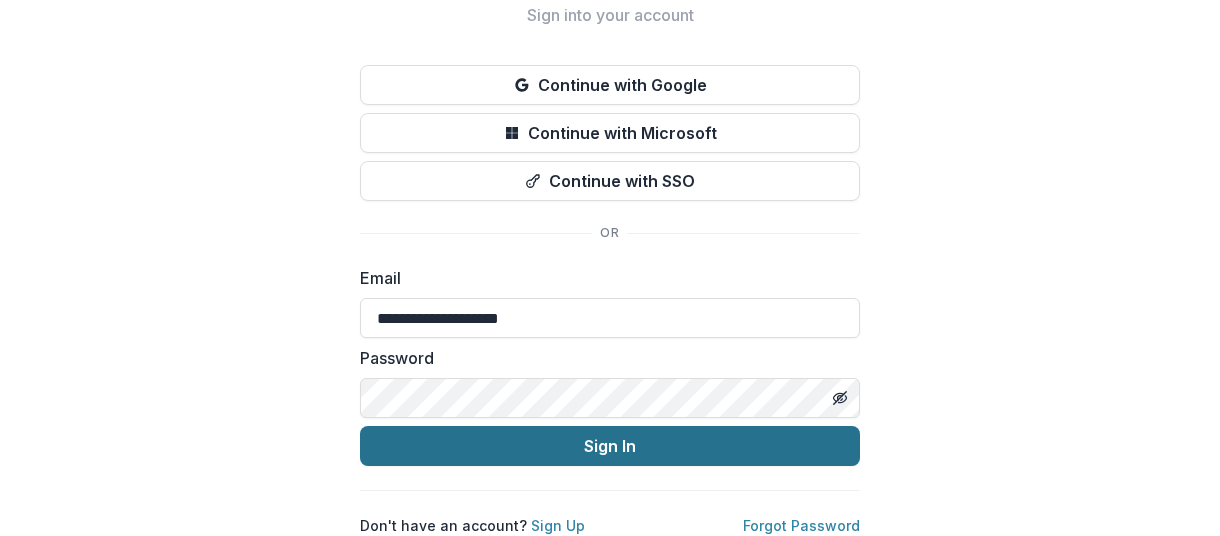 click on "Sign In" at bounding box center (610, 446) 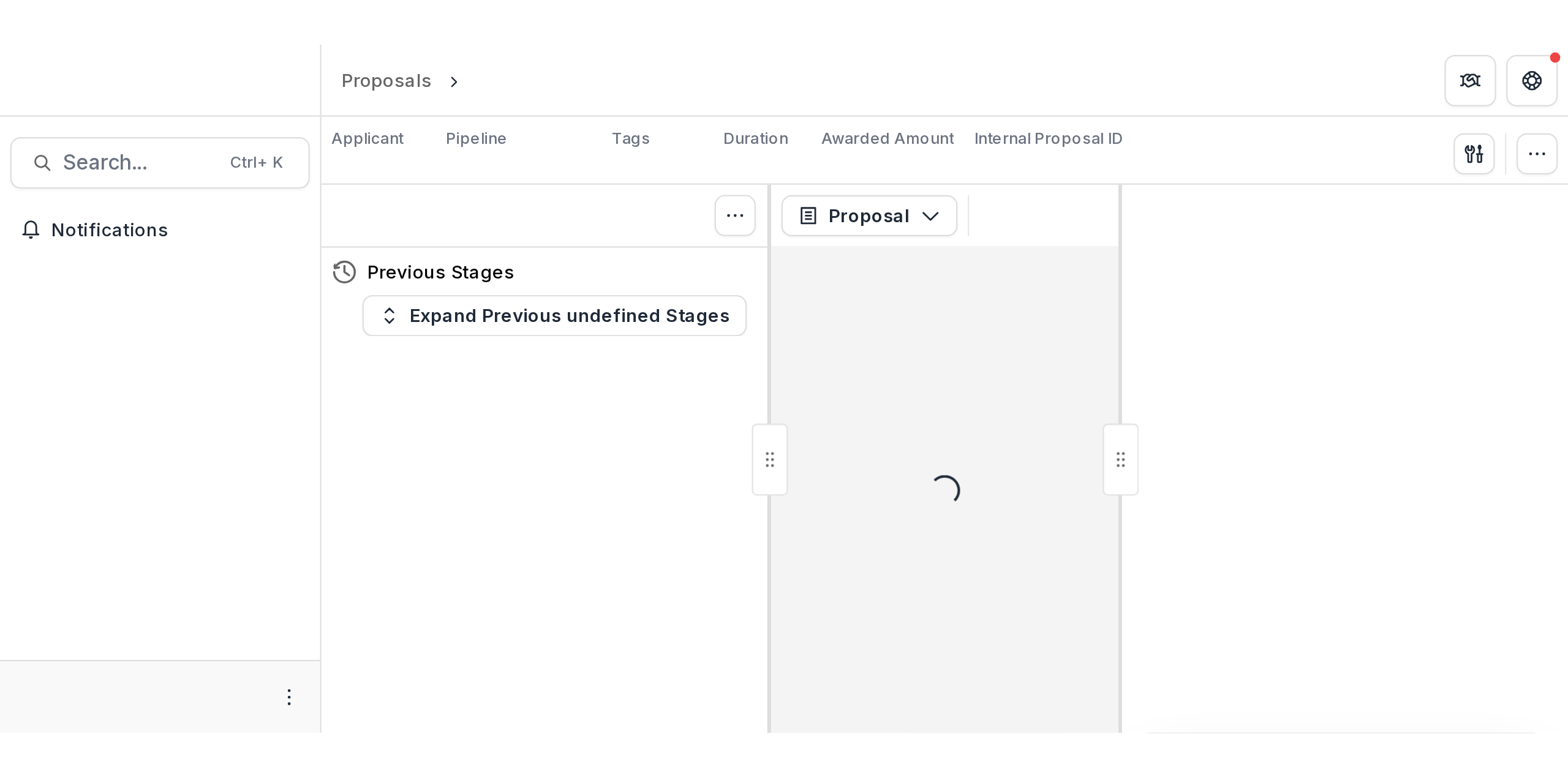scroll, scrollTop: 0, scrollLeft: 0, axis: both 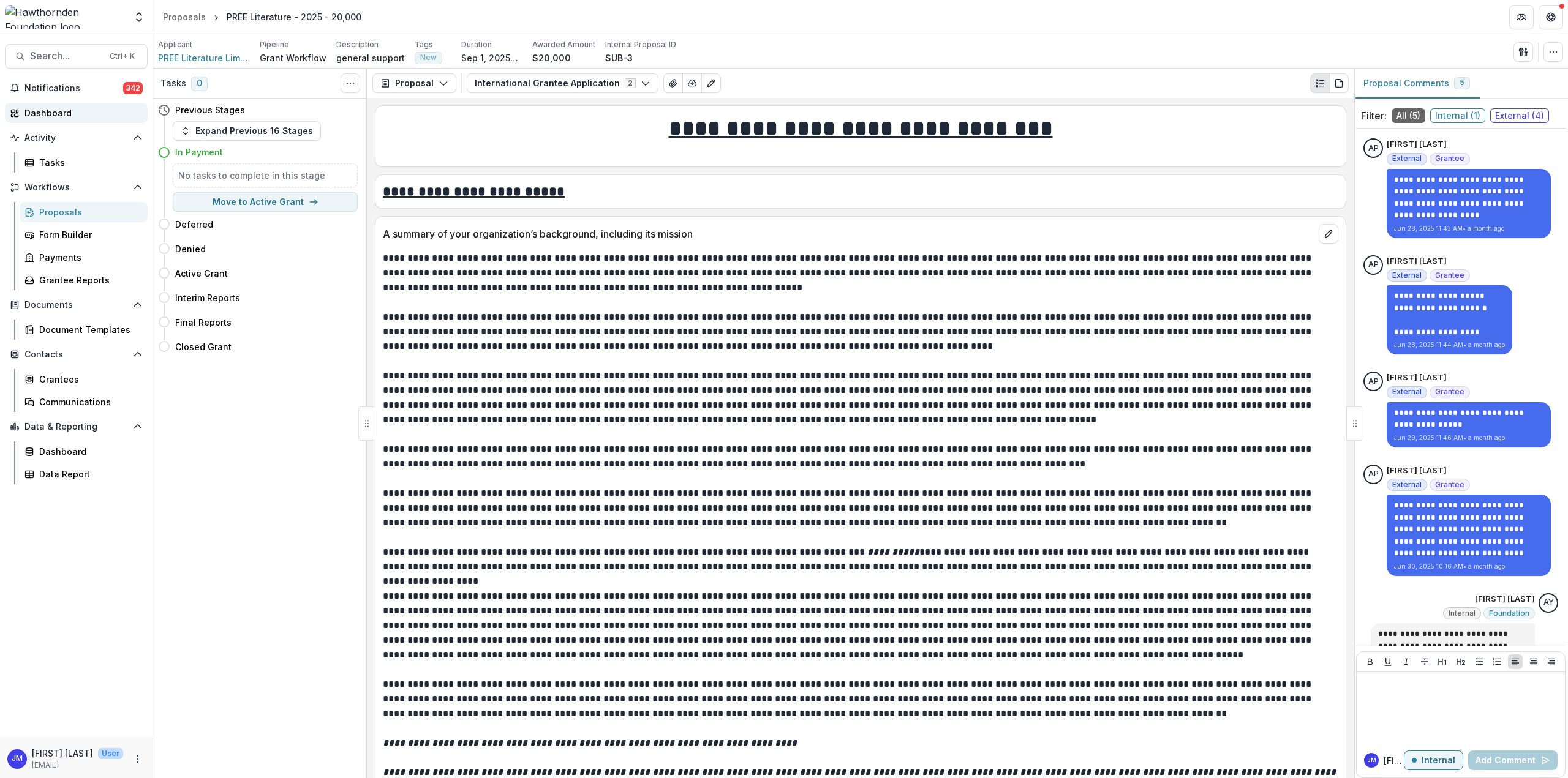 click on "Dashboard" at bounding box center [81, 113] 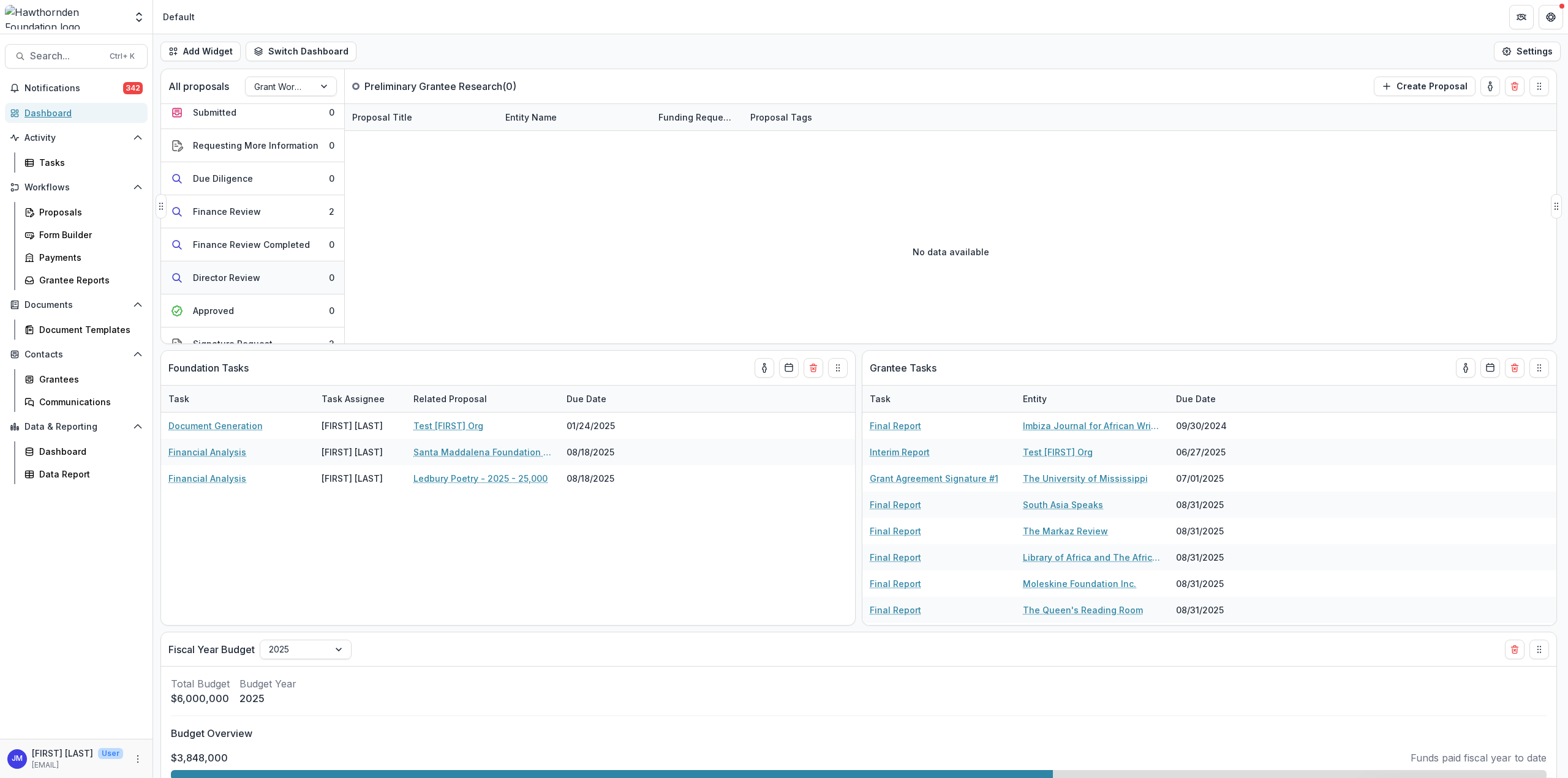 scroll, scrollTop: 245, scrollLeft: 0, axis: vertical 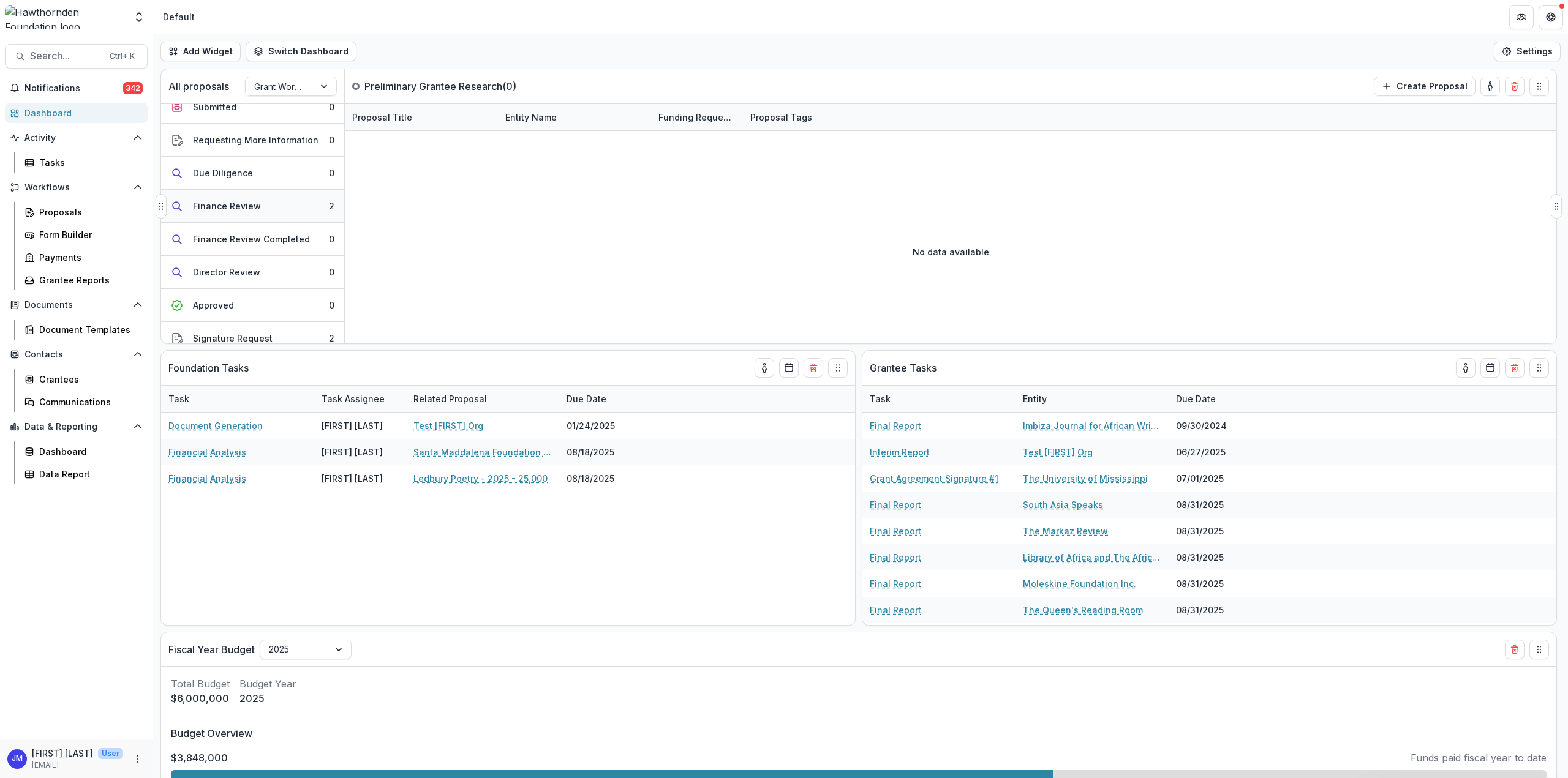 click on "Finance Review 2" at bounding box center [252, 206] 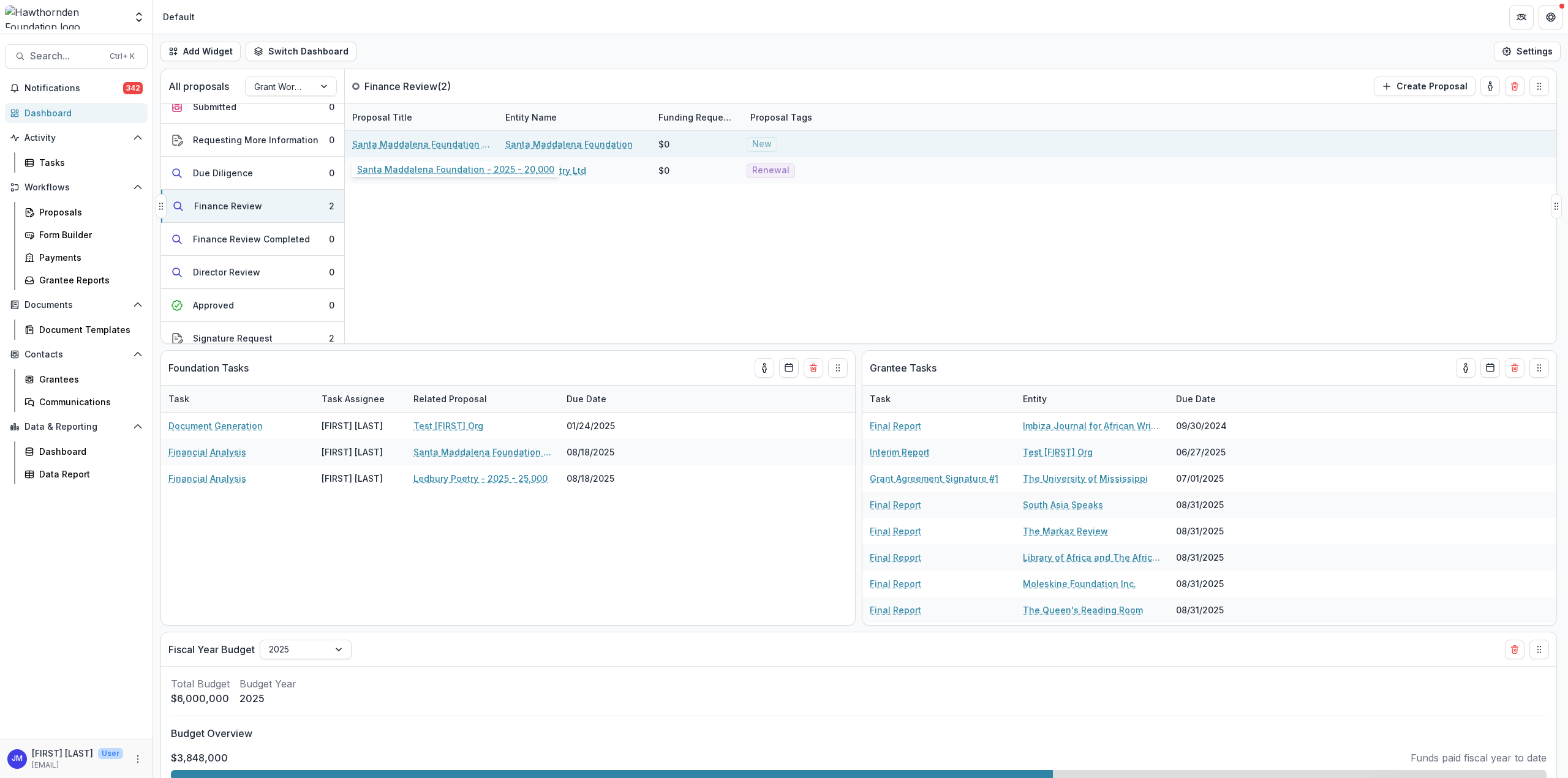 click on "Santa Maddalena Foundation - 2025 - 20,000" at bounding box center (421, 144) 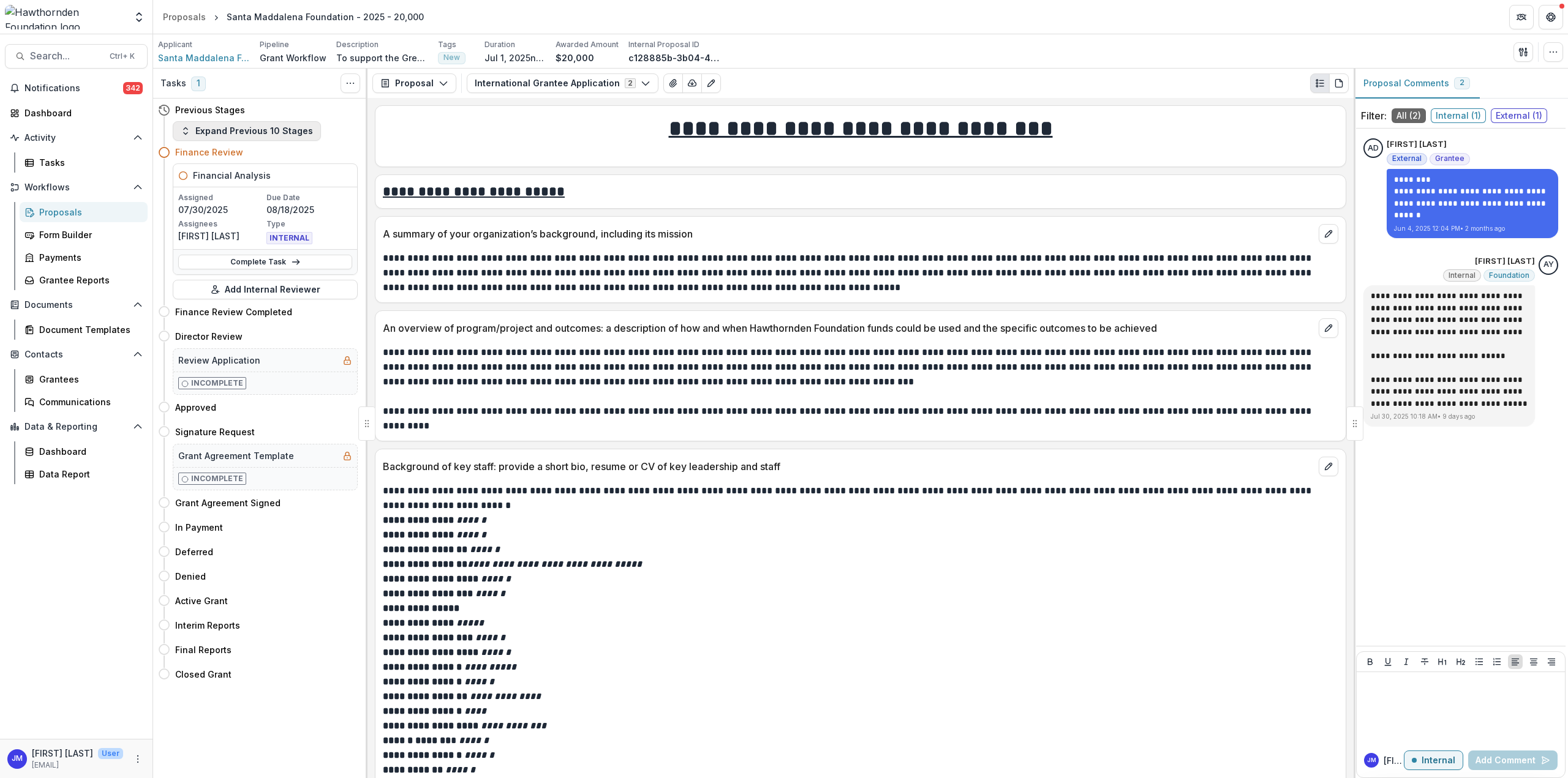 click 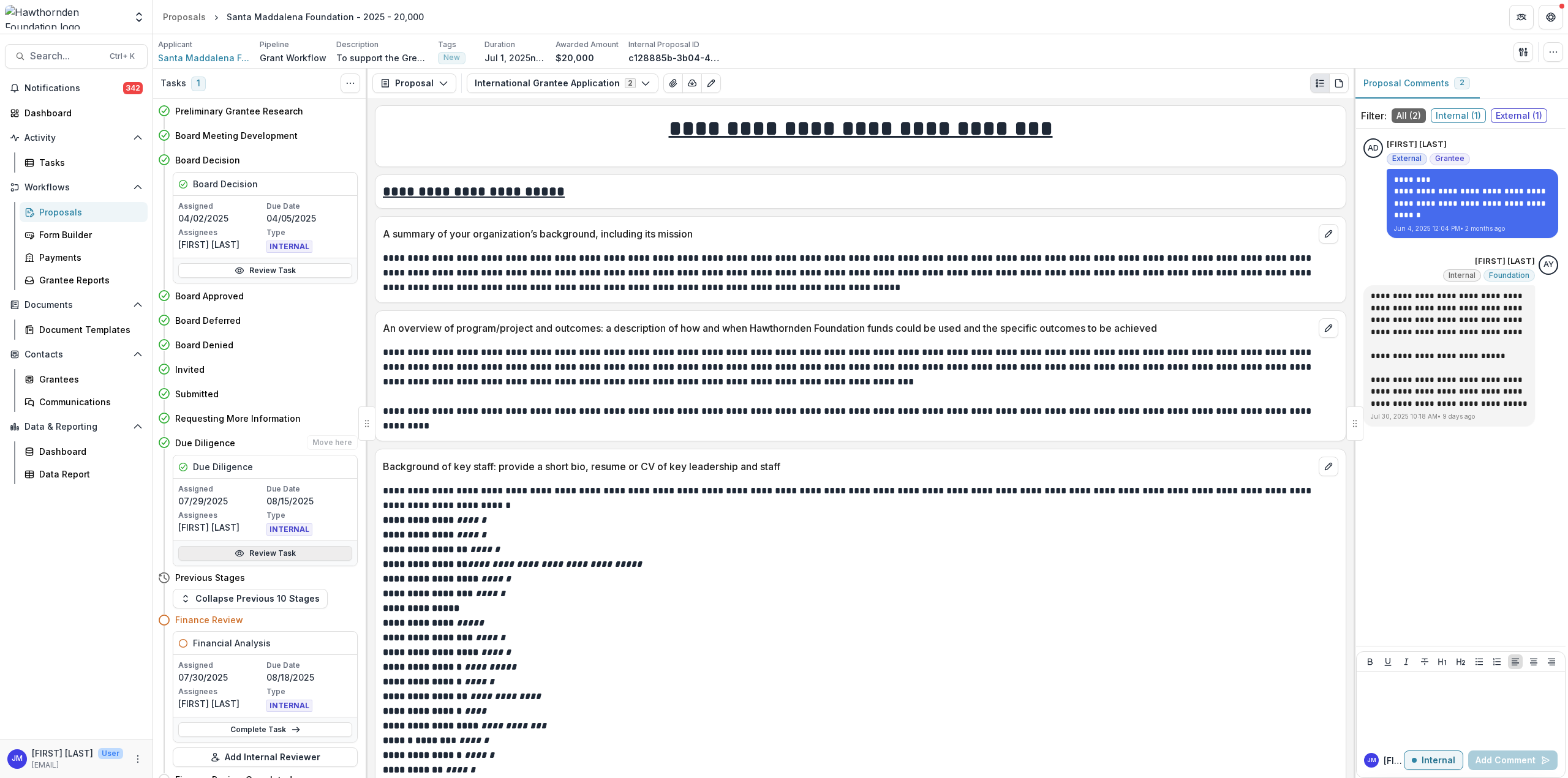click 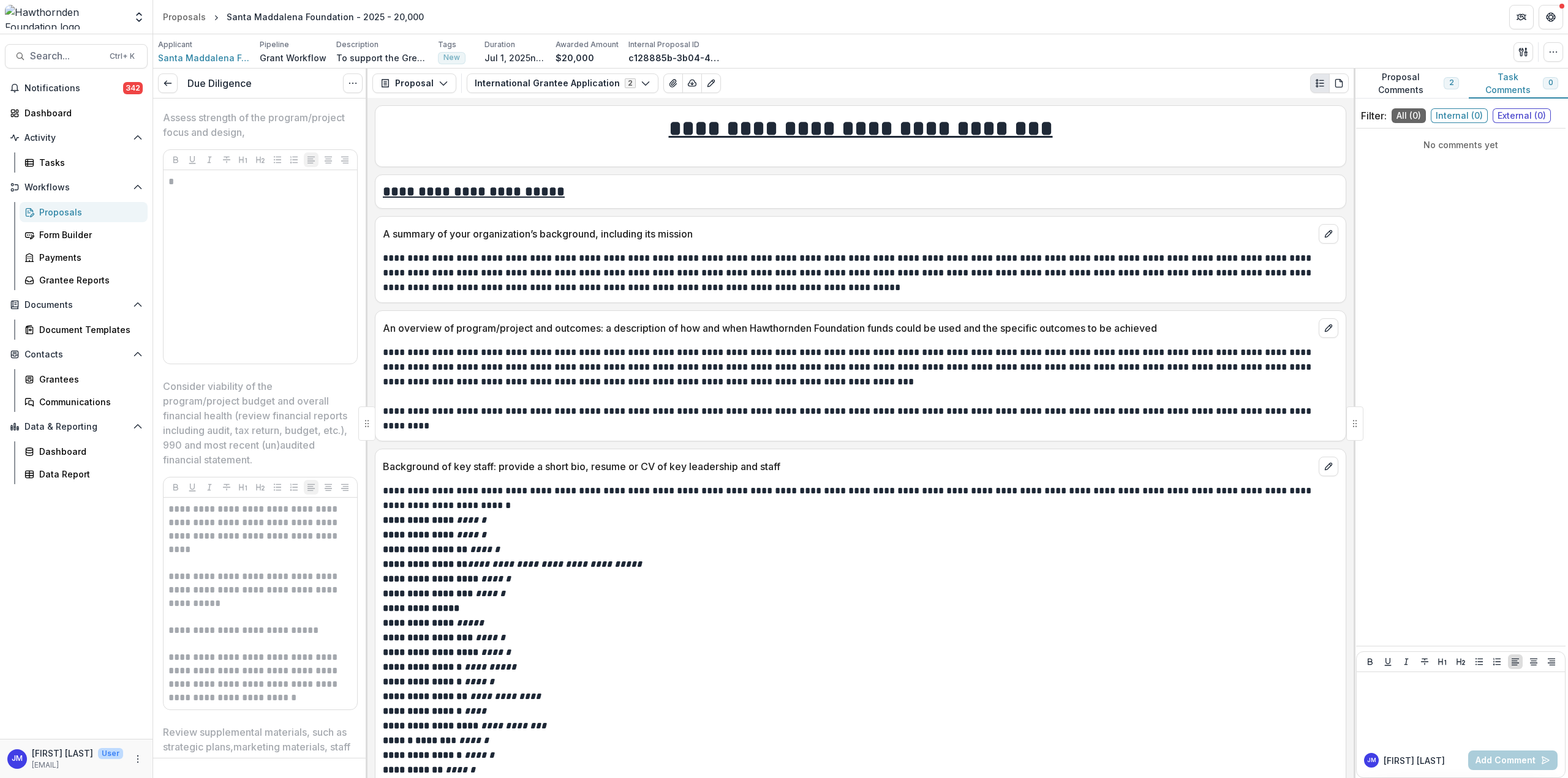 scroll, scrollTop: 367, scrollLeft: 0, axis: vertical 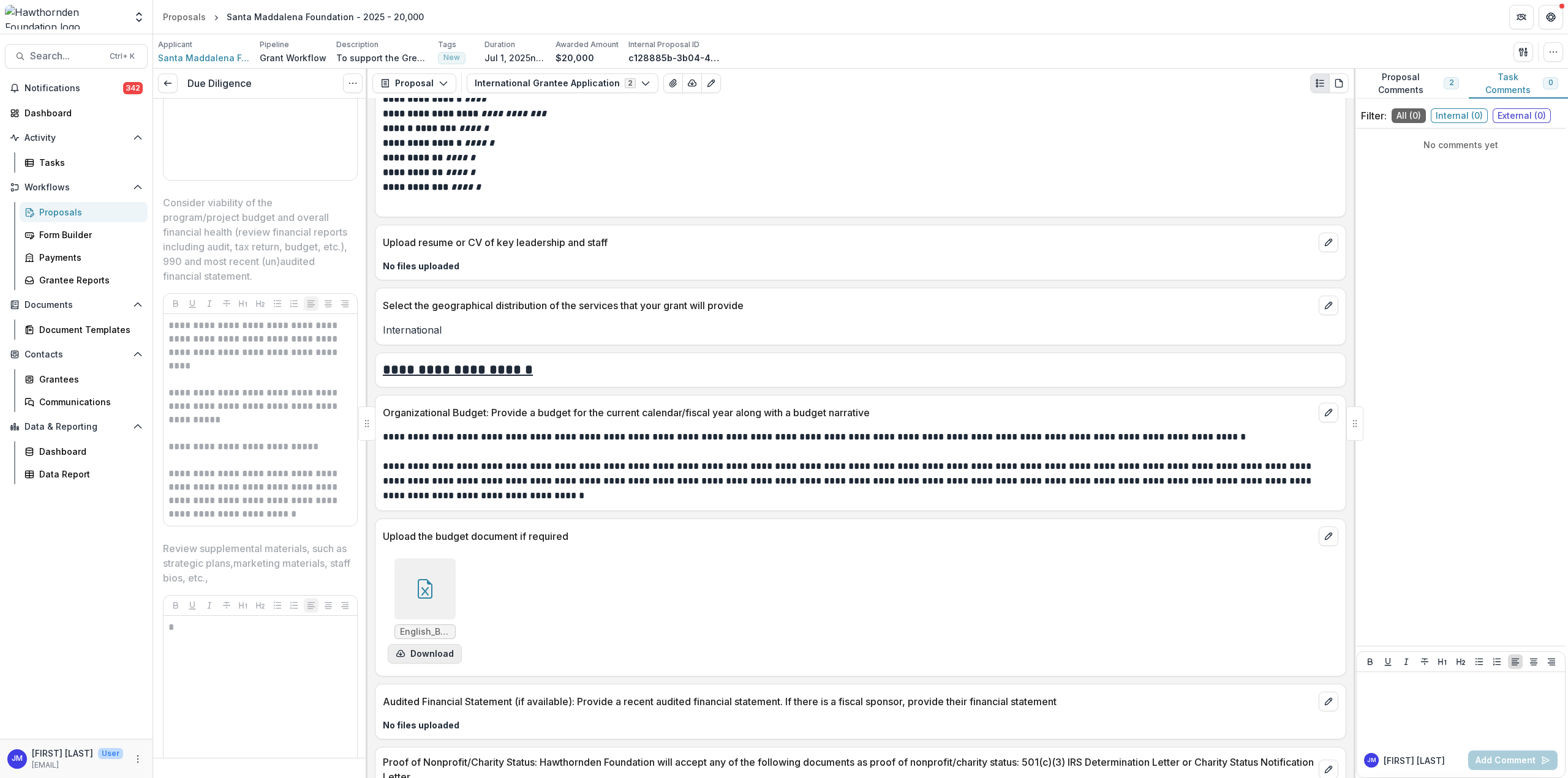 click on "Download" at bounding box center [424, 654] 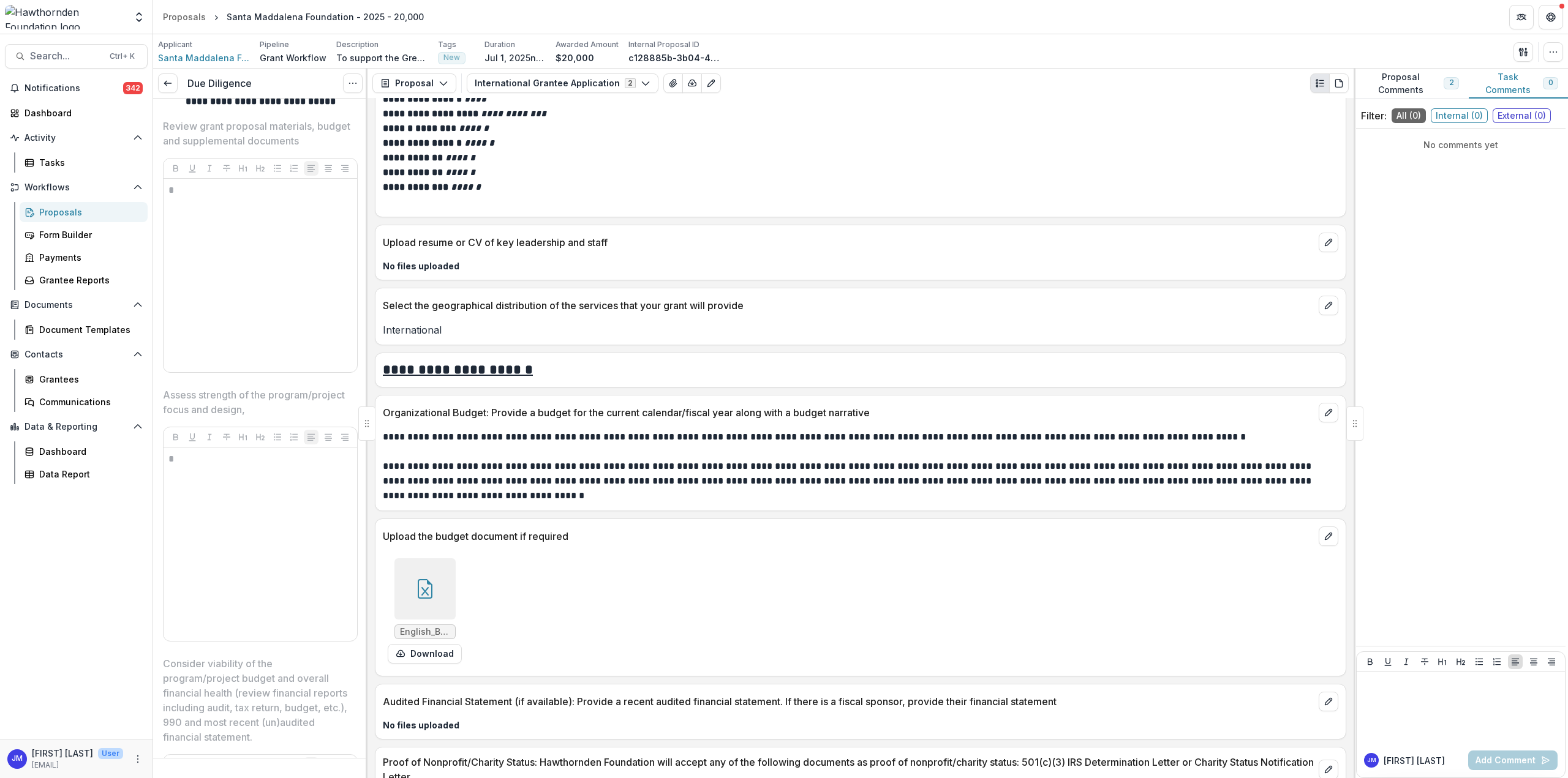 scroll, scrollTop: 0, scrollLeft: 0, axis: both 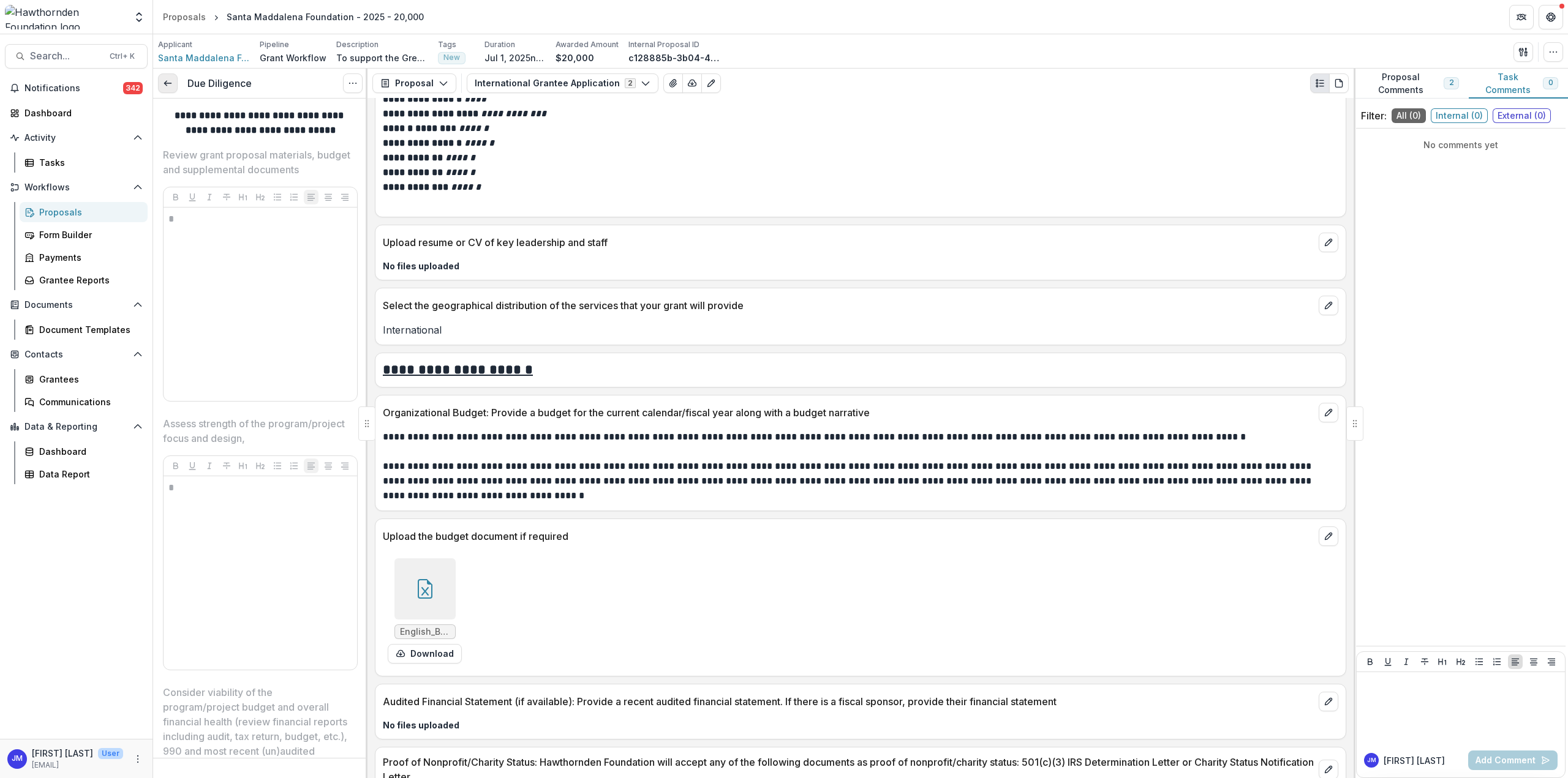 click 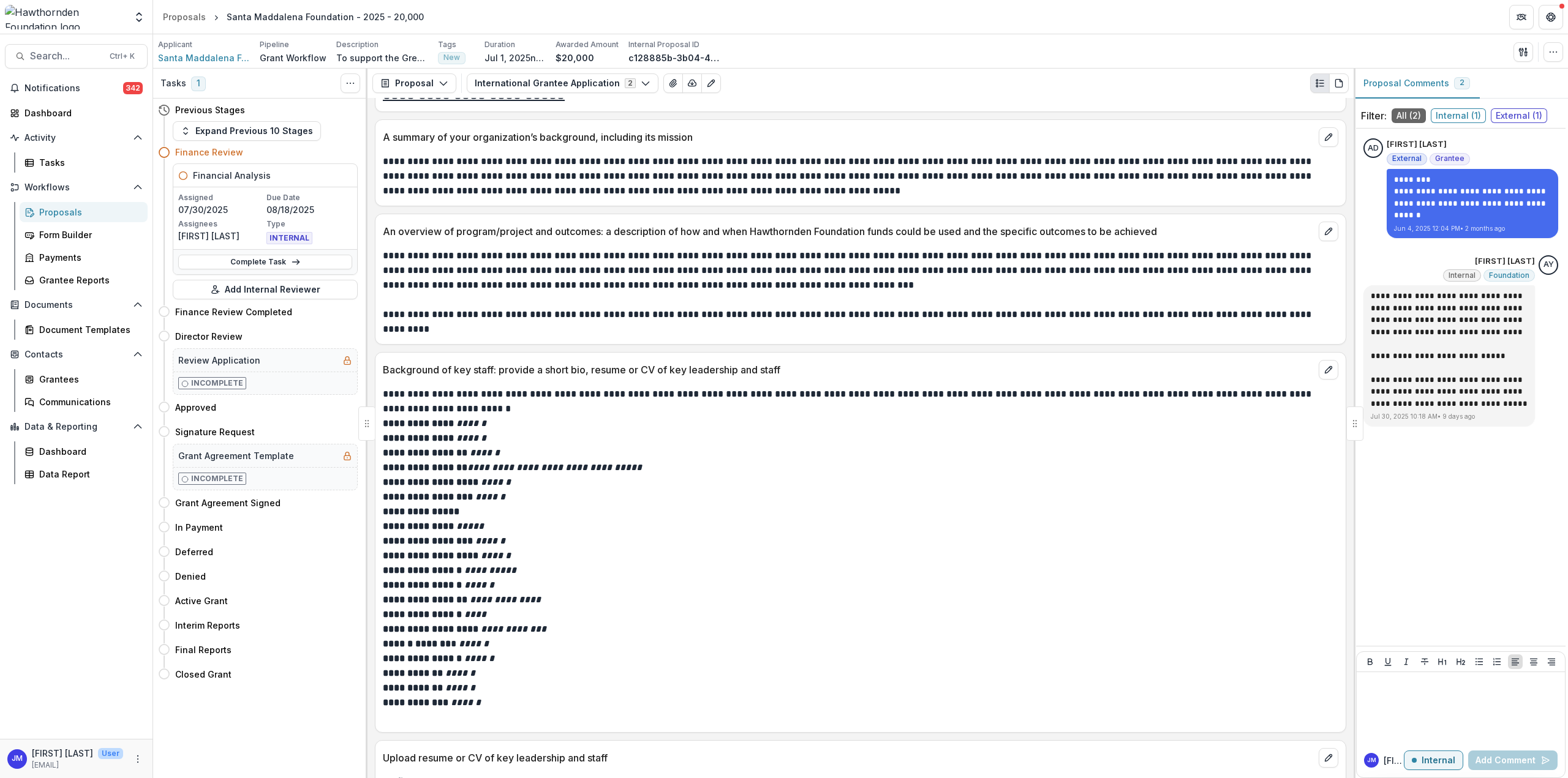 scroll, scrollTop: 61, scrollLeft: 0, axis: vertical 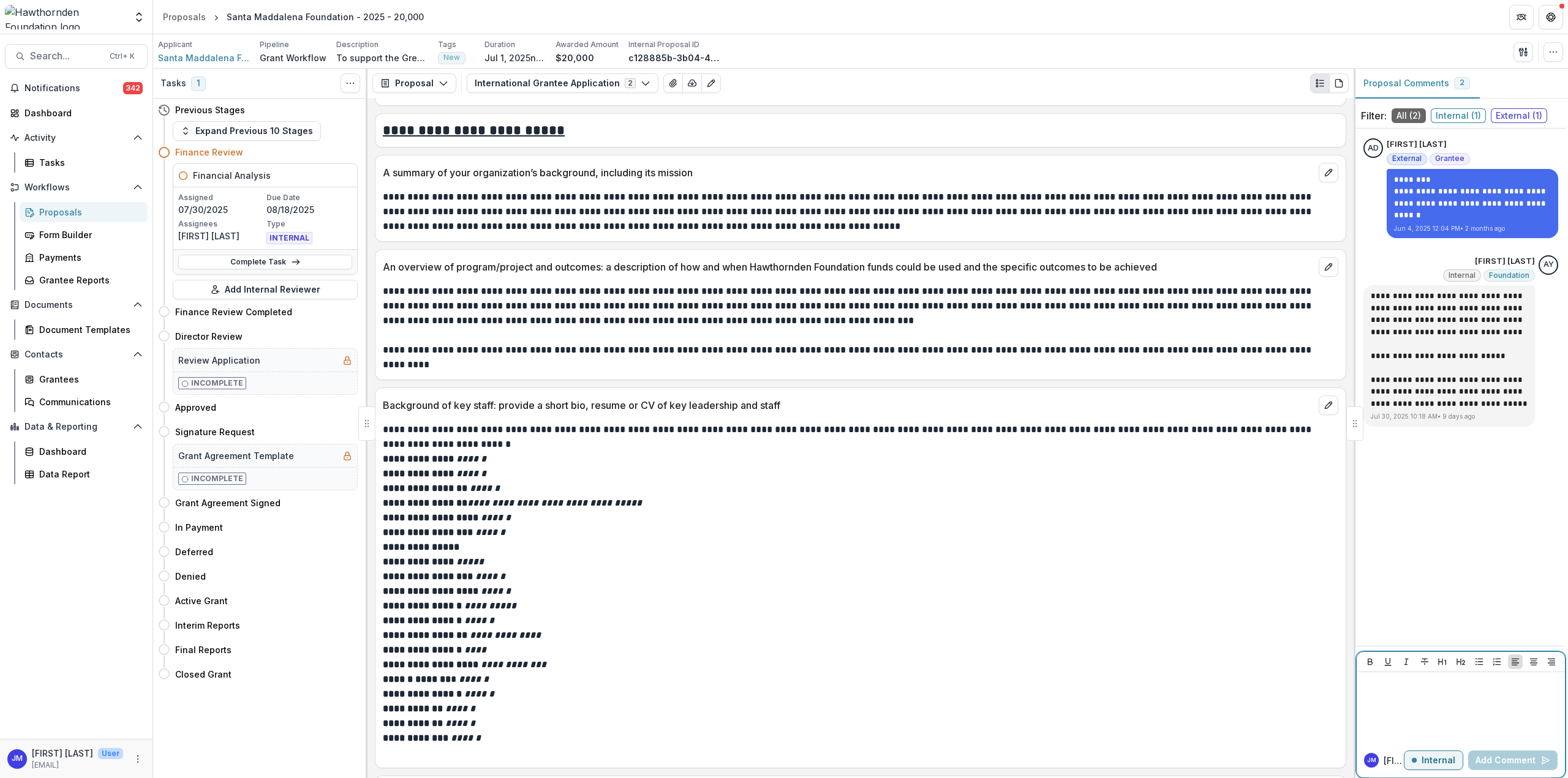 click at bounding box center [1461, 708] 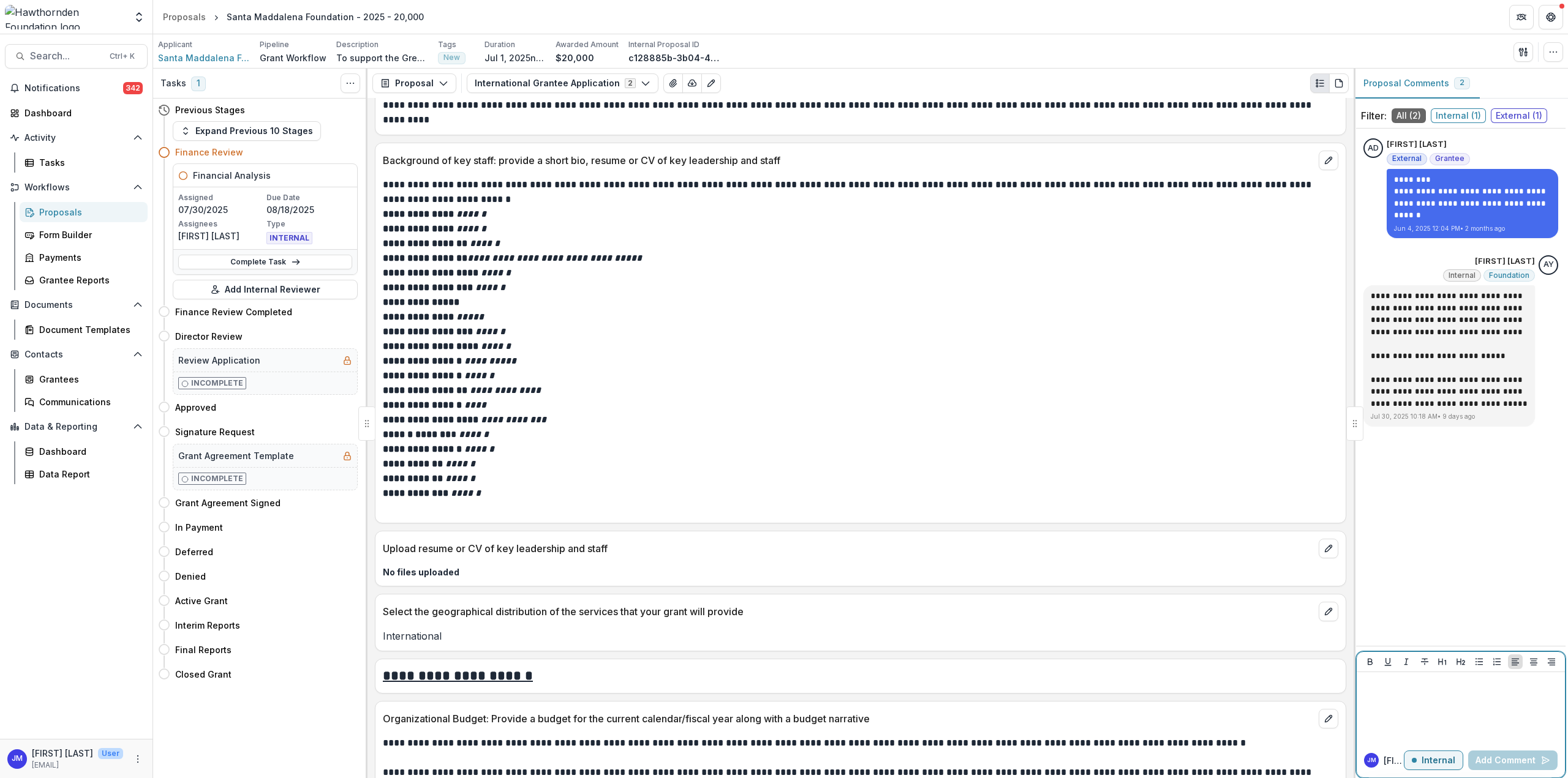 scroll, scrollTop: 490, scrollLeft: 0, axis: vertical 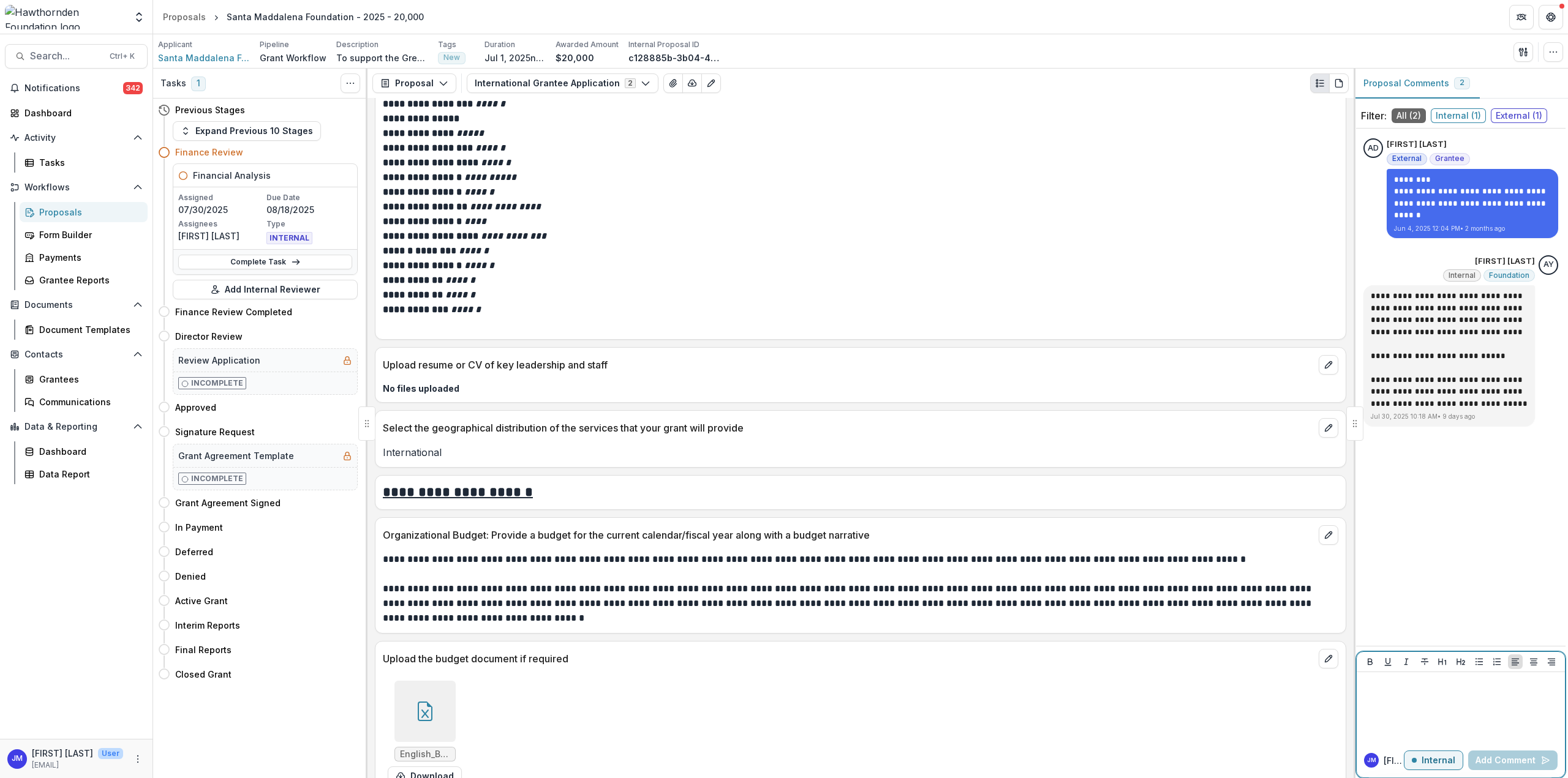 click at bounding box center [1461, 684] 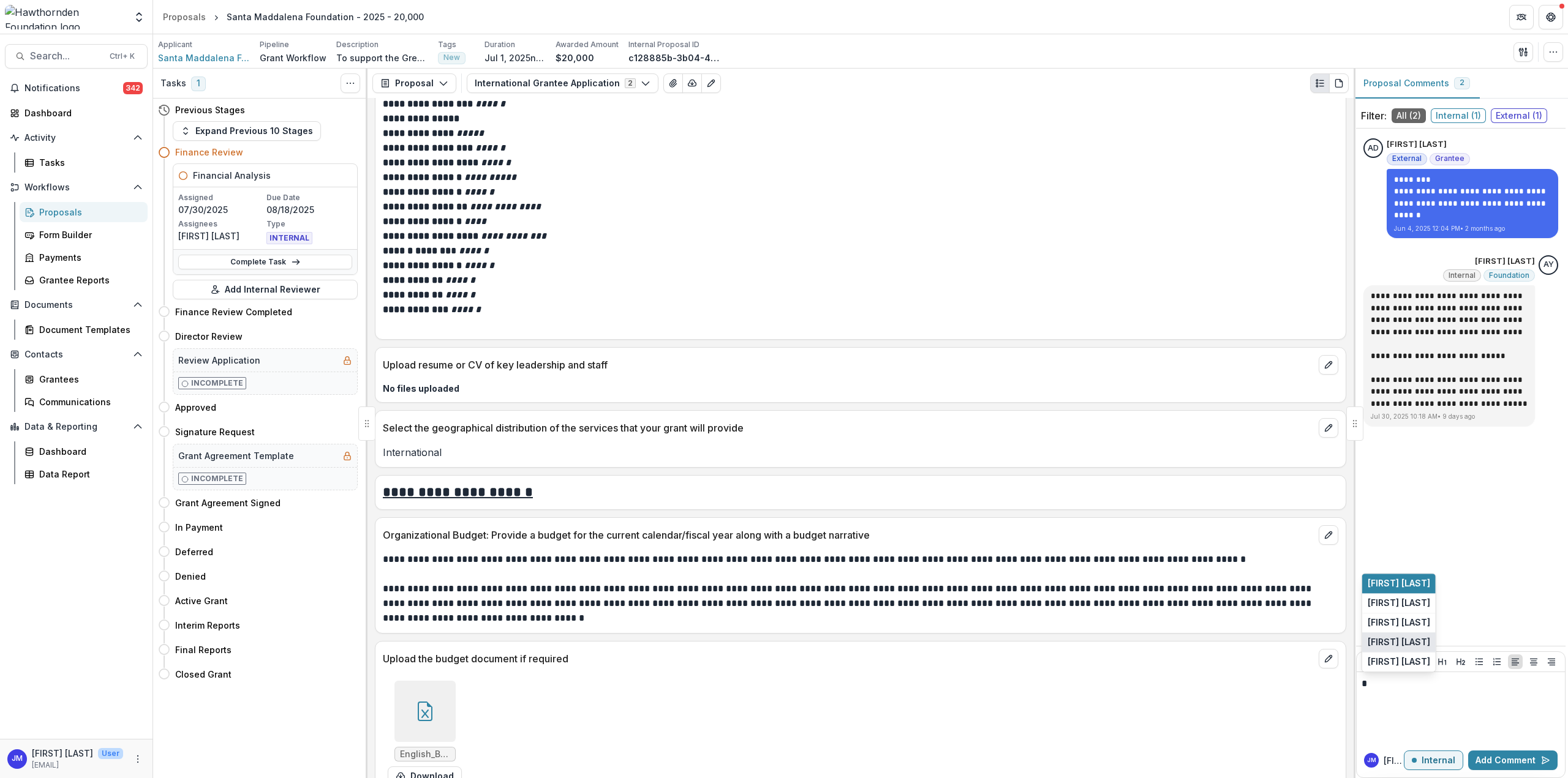 click on "[FIRST] [LAST]" at bounding box center (1399, 642) 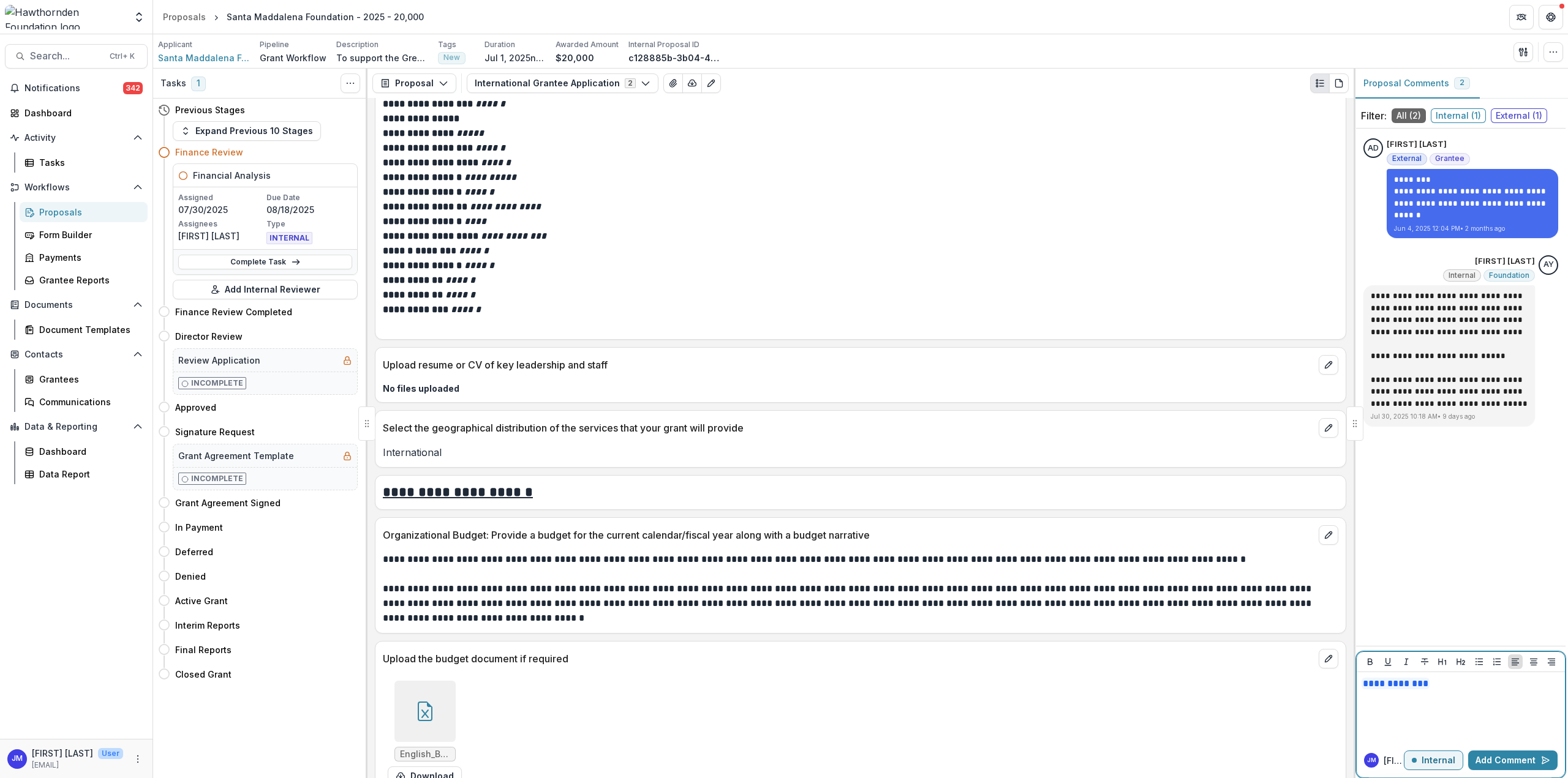 click on "**********" at bounding box center [1461, 684] 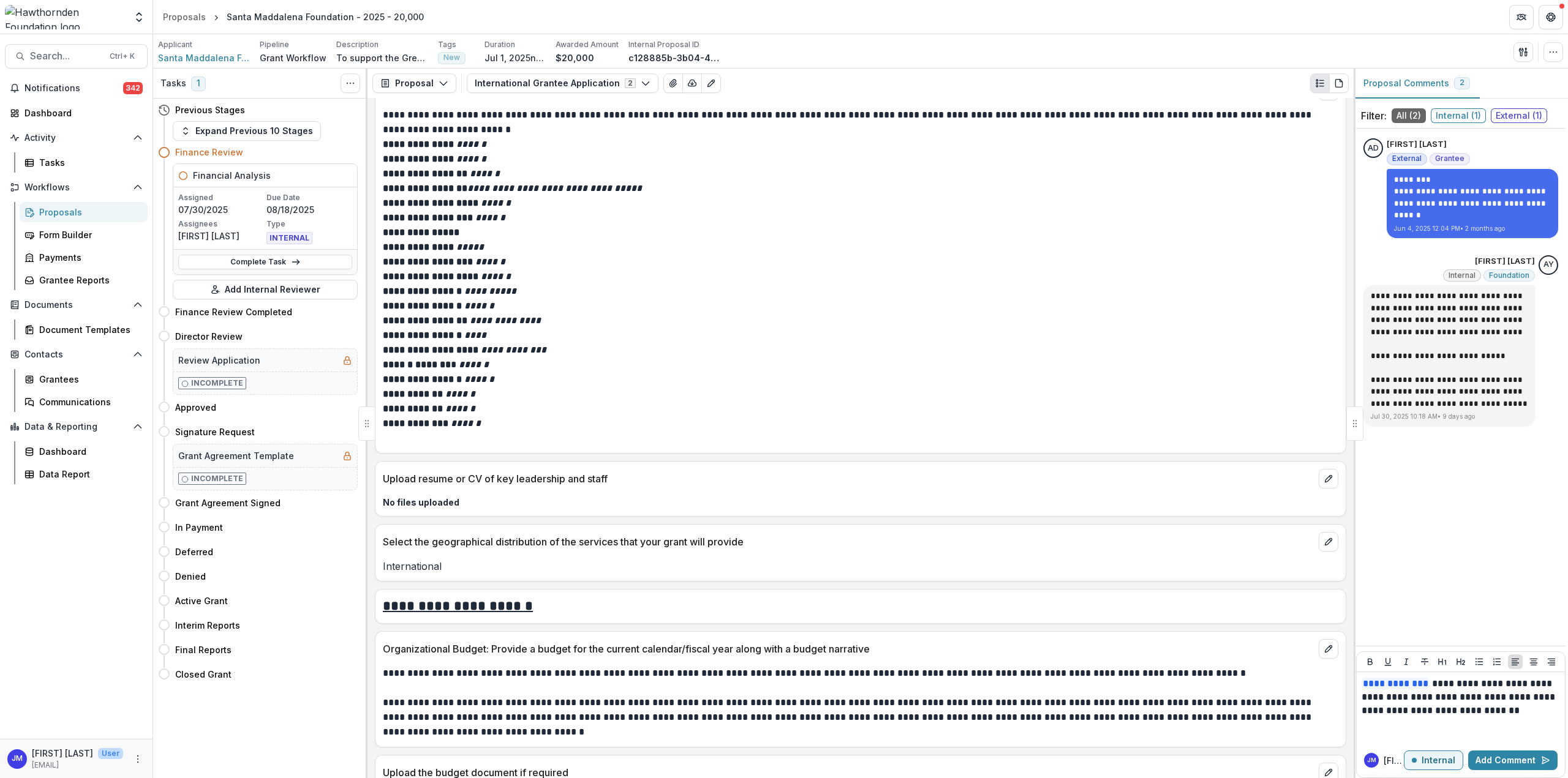 scroll, scrollTop: 428, scrollLeft: 0, axis: vertical 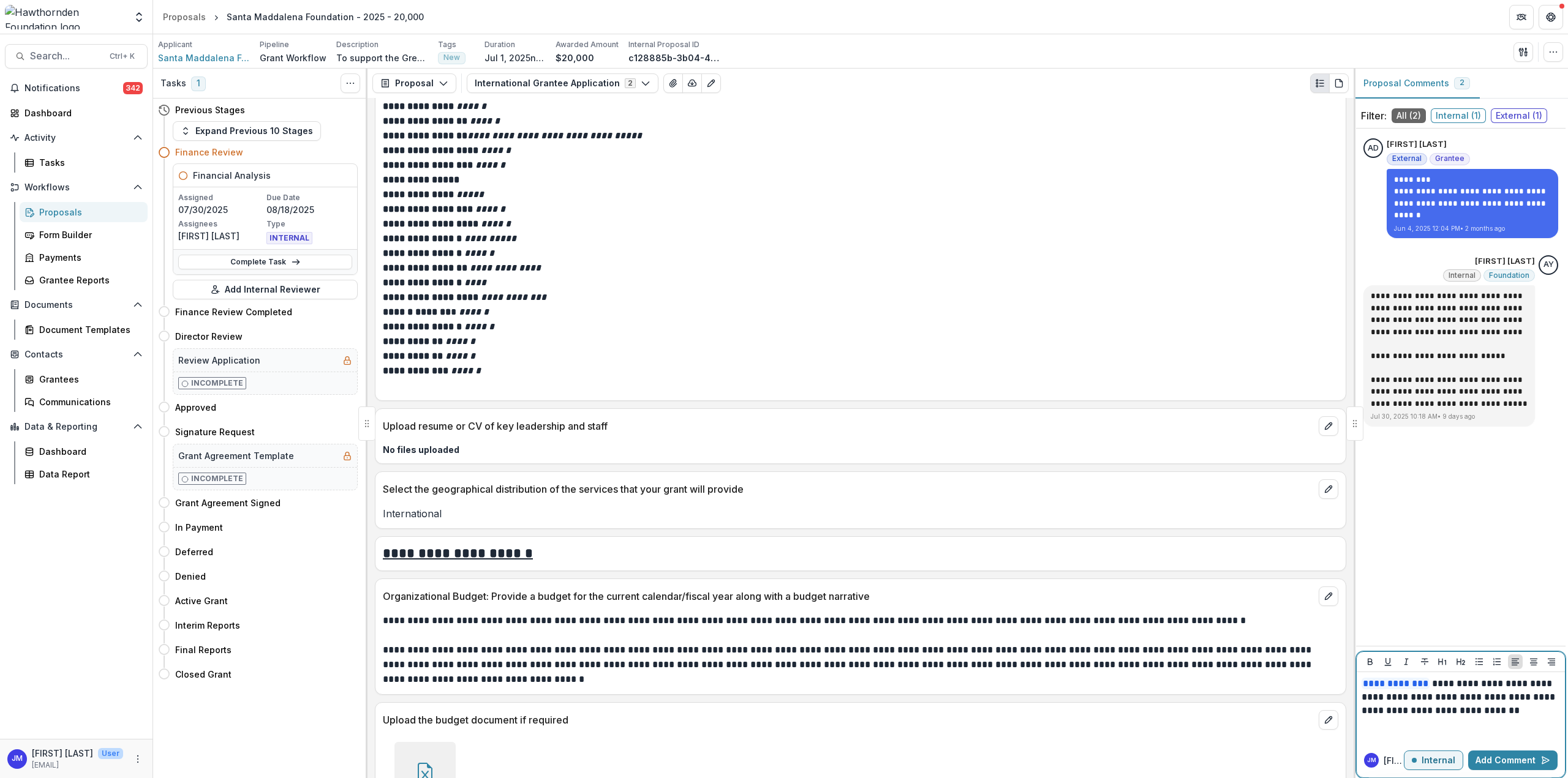 click on "**********" at bounding box center [1461, 697] 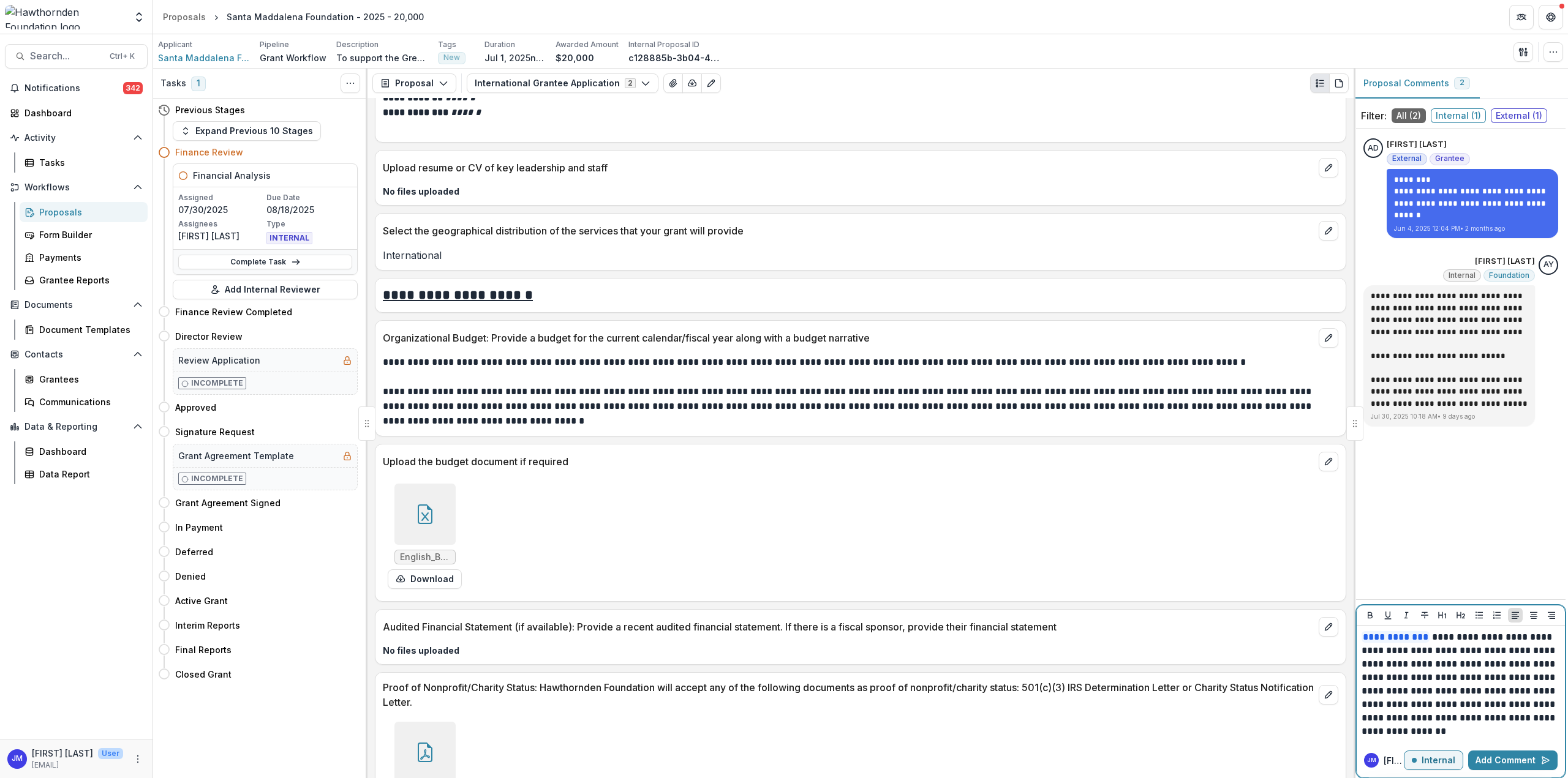 scroll, scrollTop: 750, scrollLeft: 0, axis: vertical 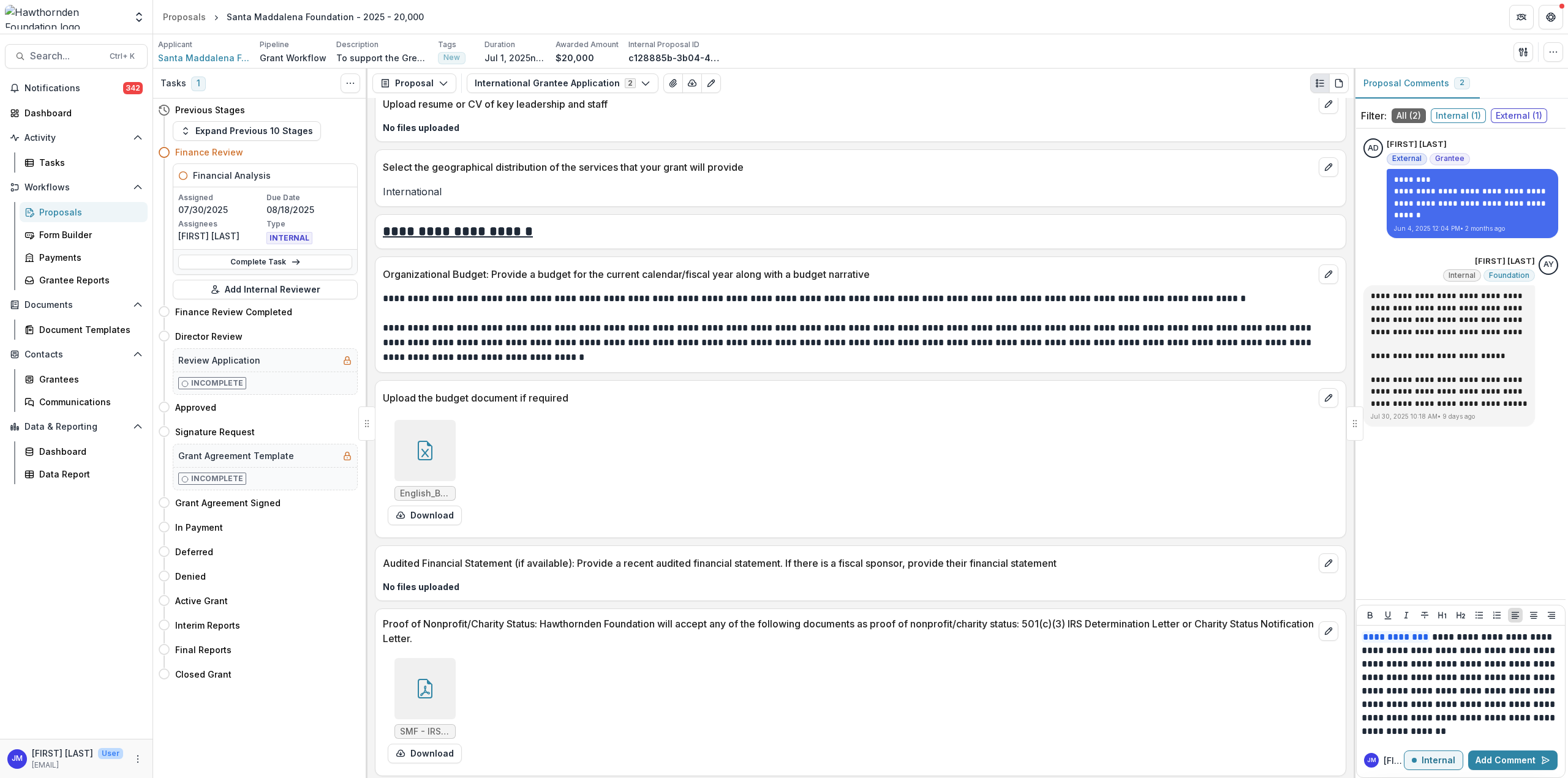click on "SMF - IRS Determination Letter(7829127.1).pdf" at bounding box center (425, 731) 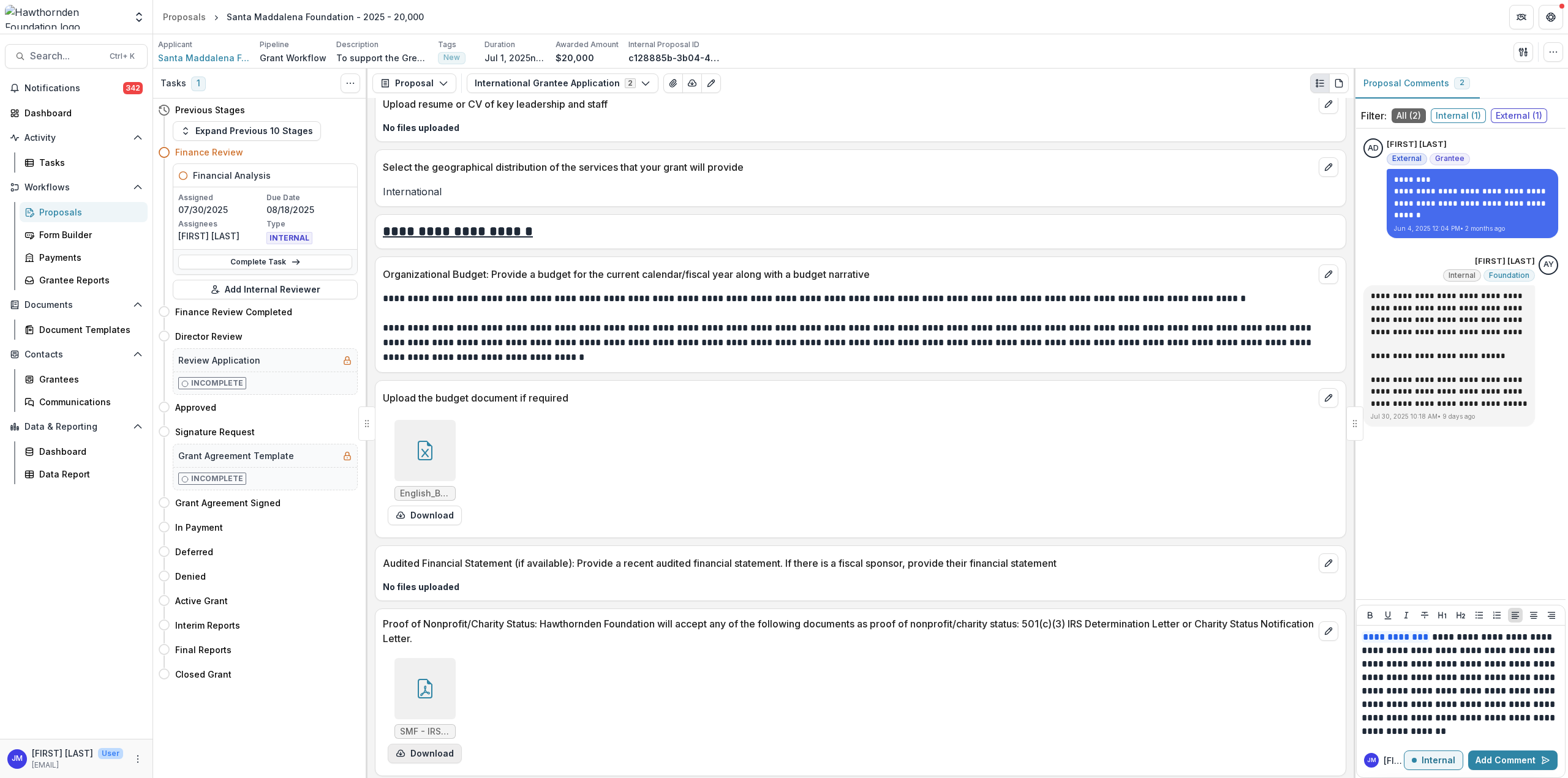 click 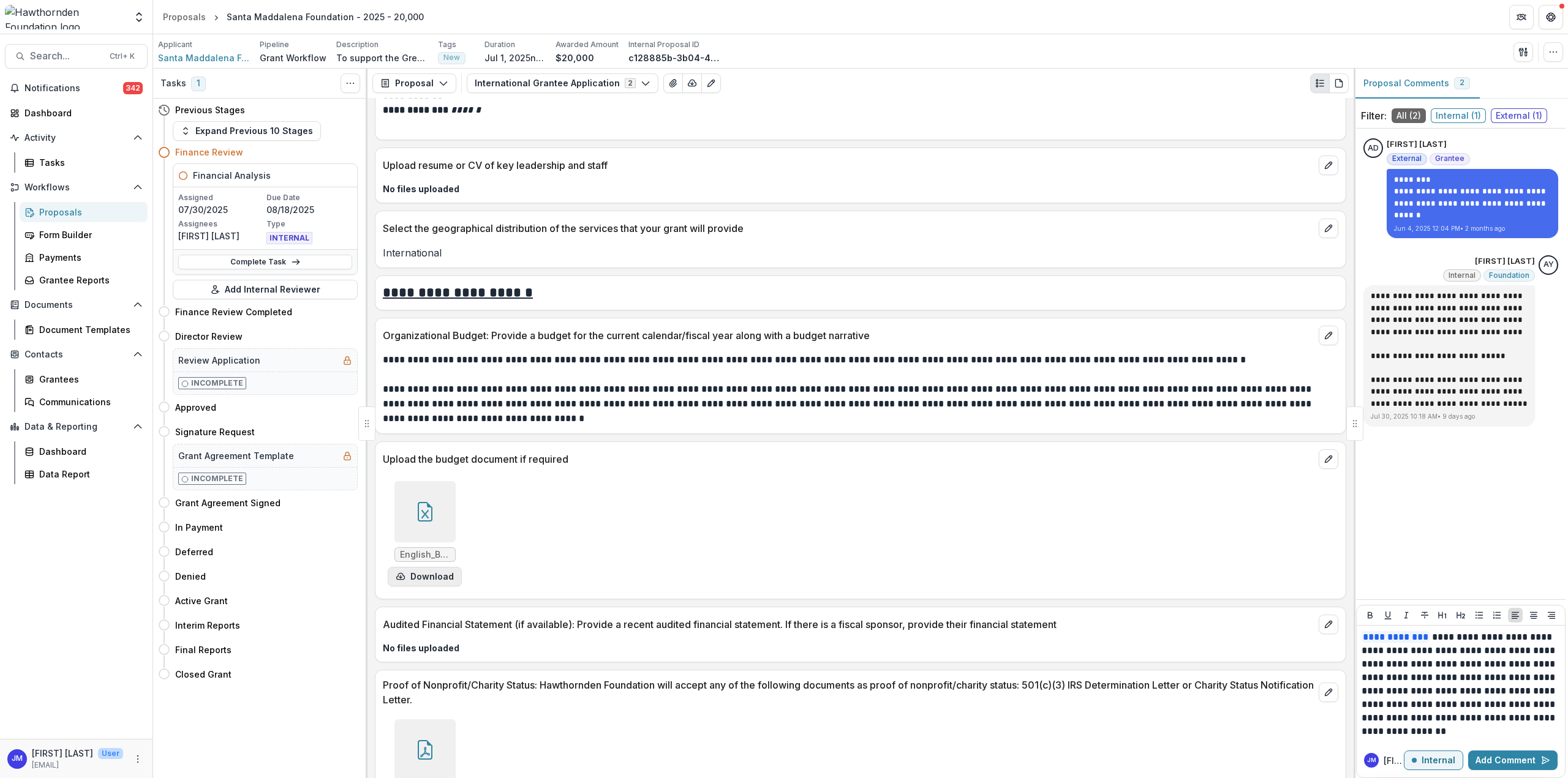 scroll, scrollTop: 750, scrollLeft: 0, axis: vertical 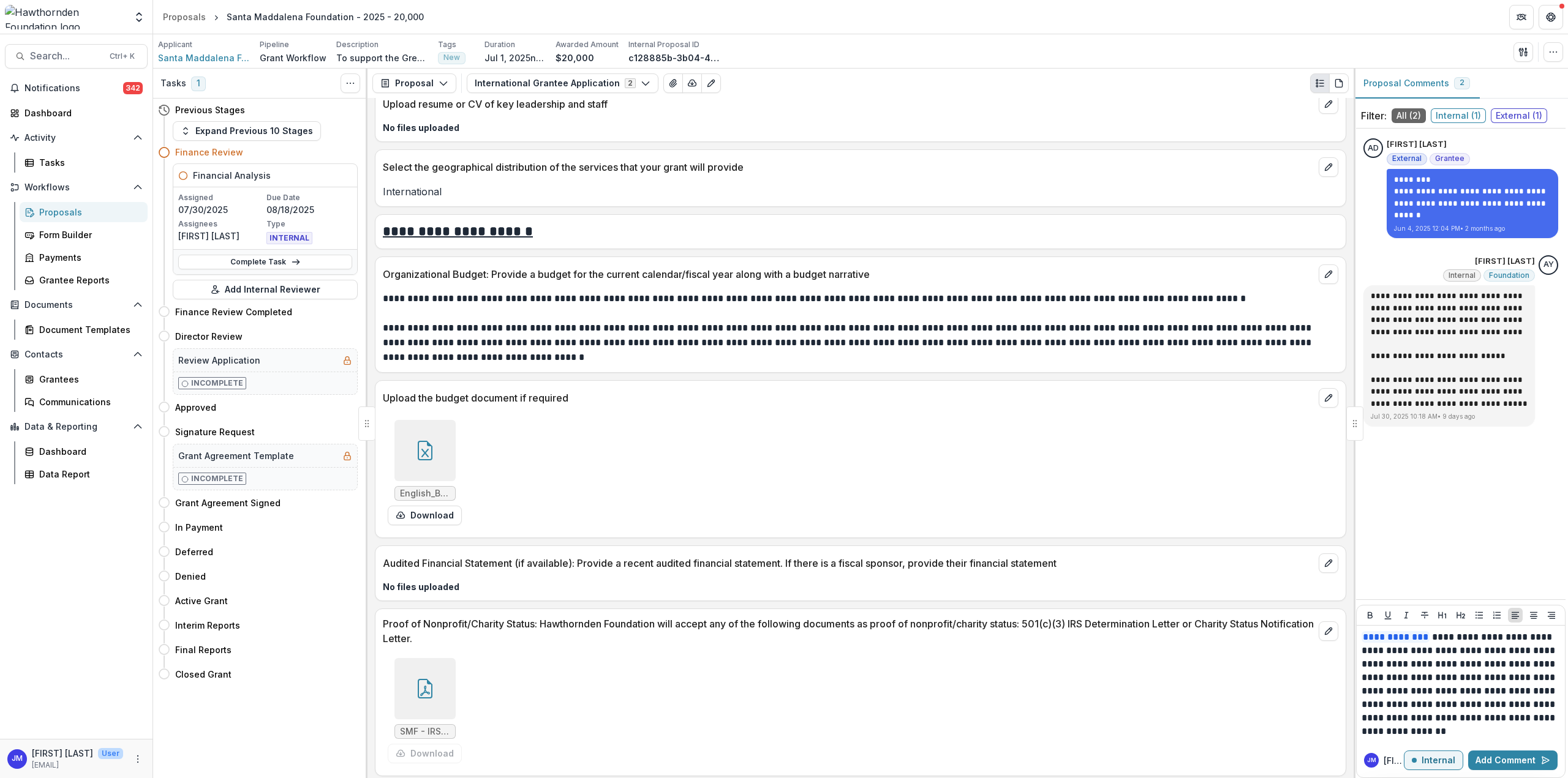 click 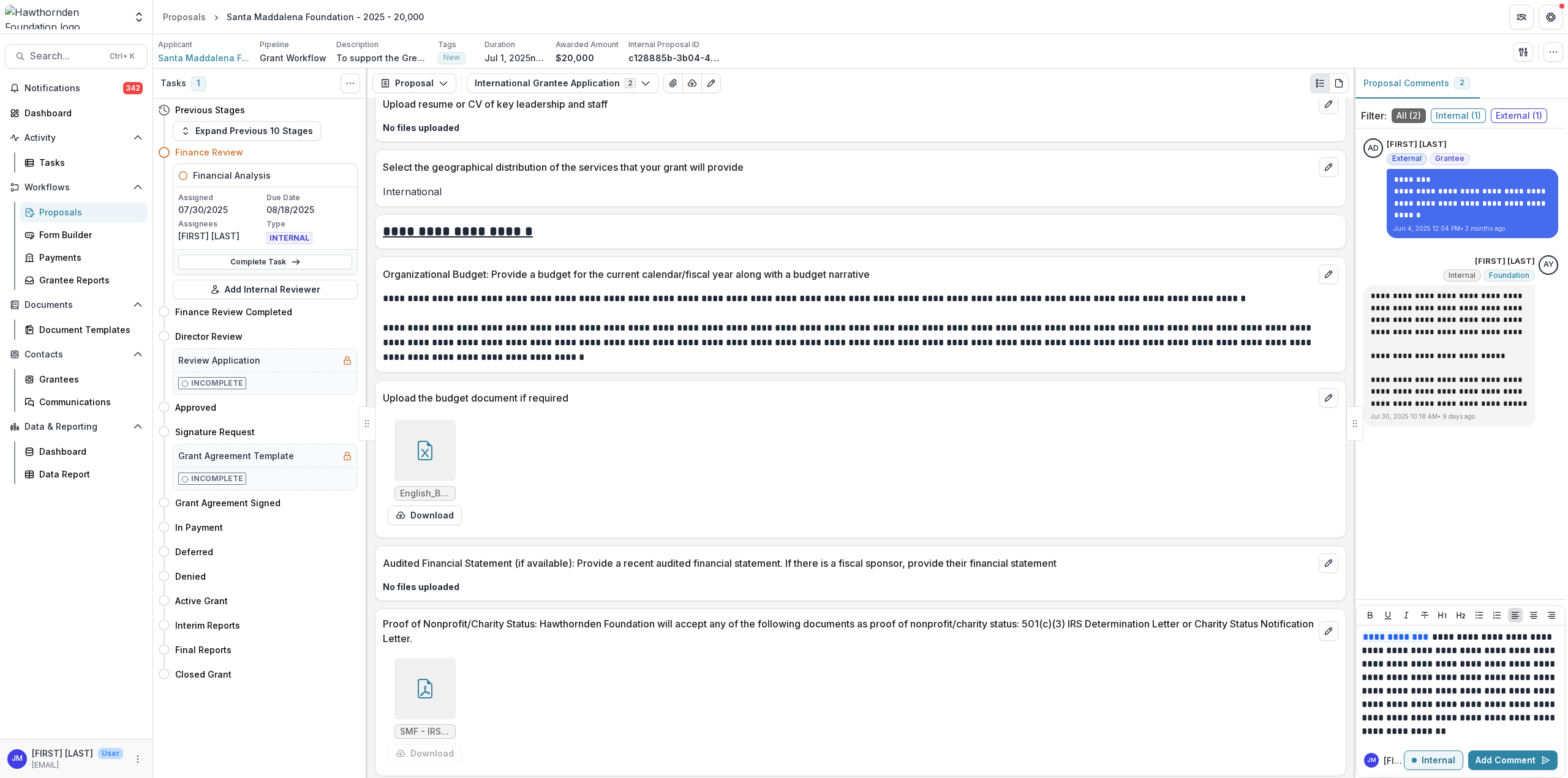 click 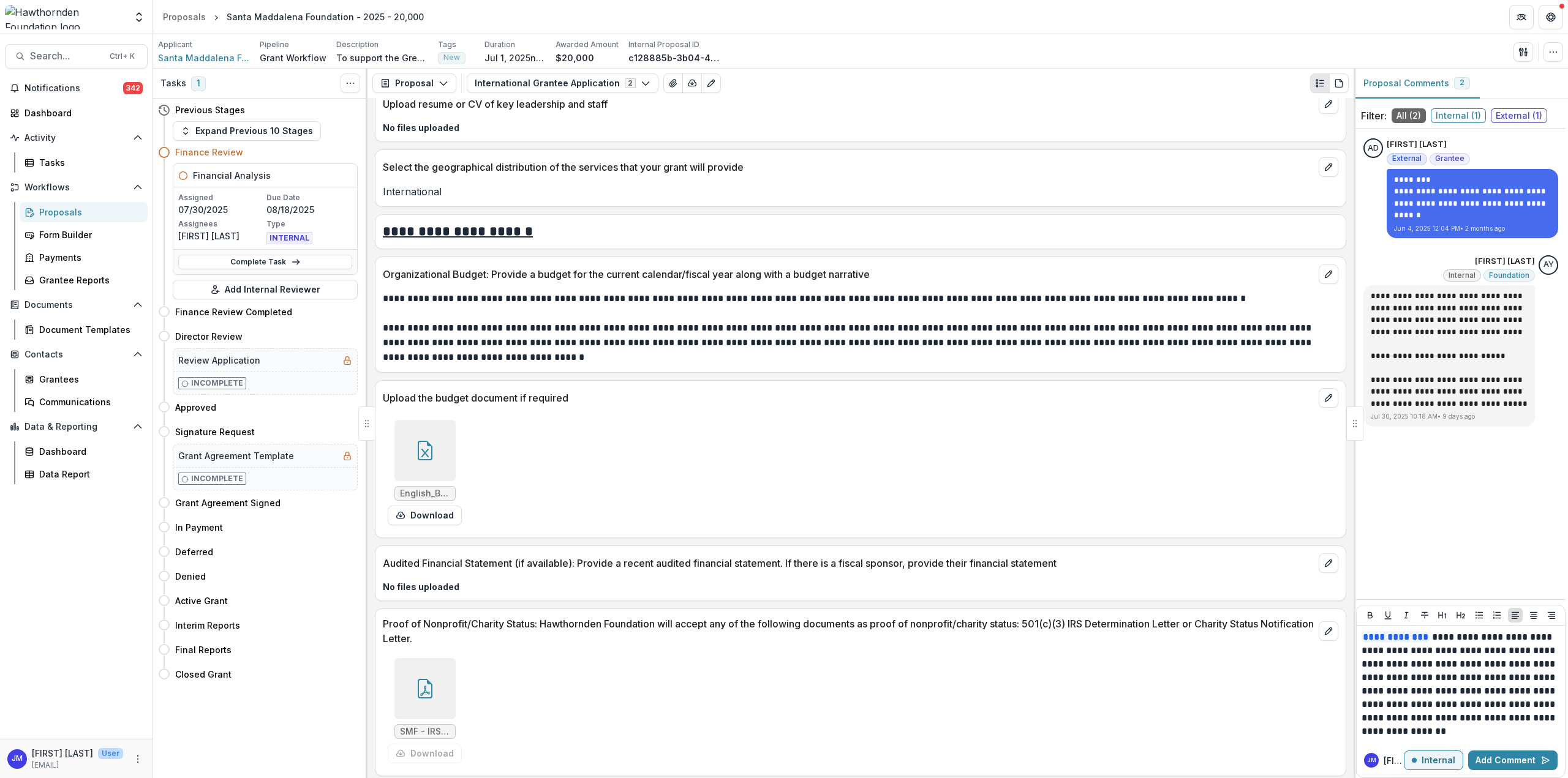 click 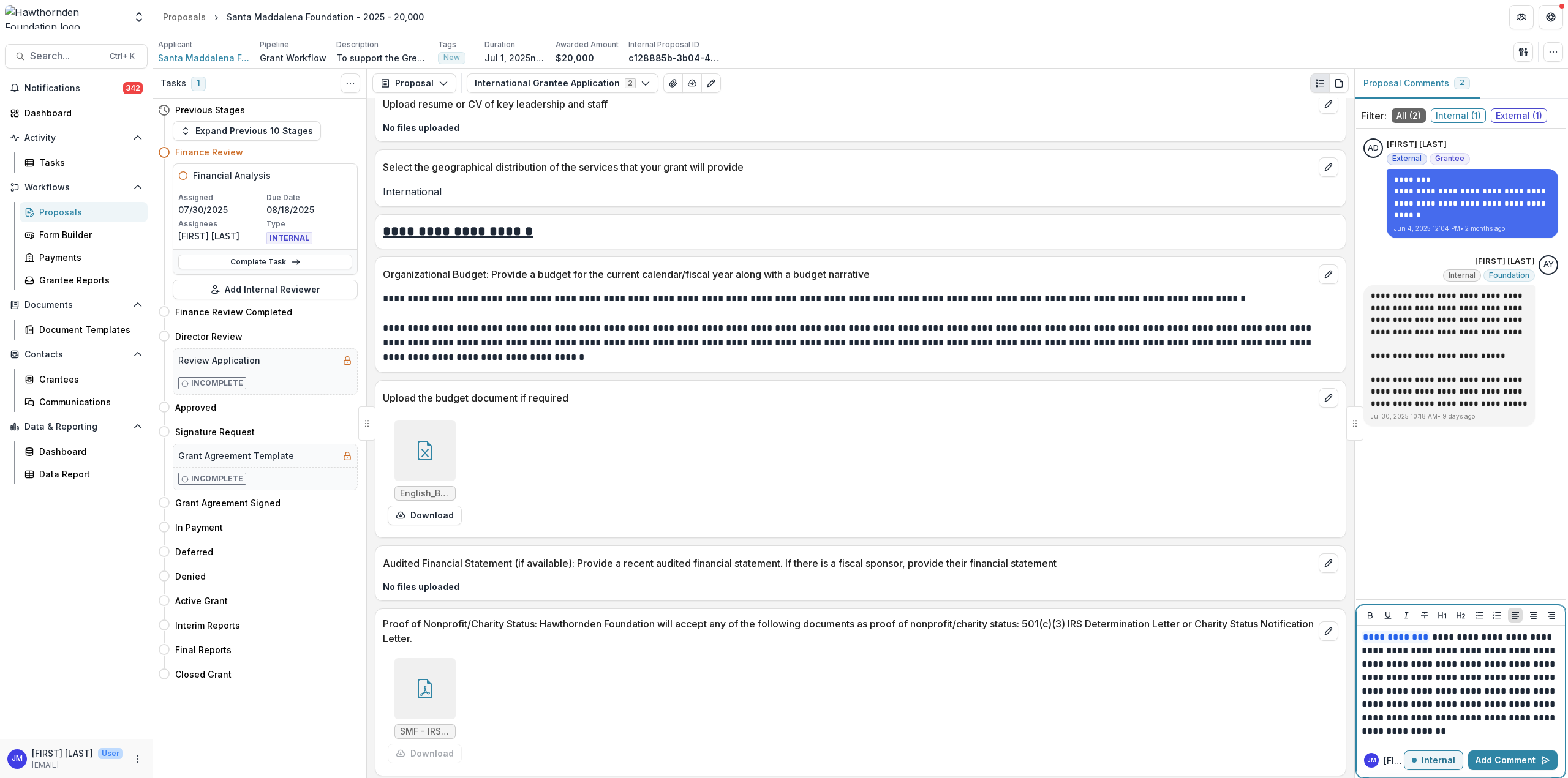click on "**********" at bounding box center (1461, 684) 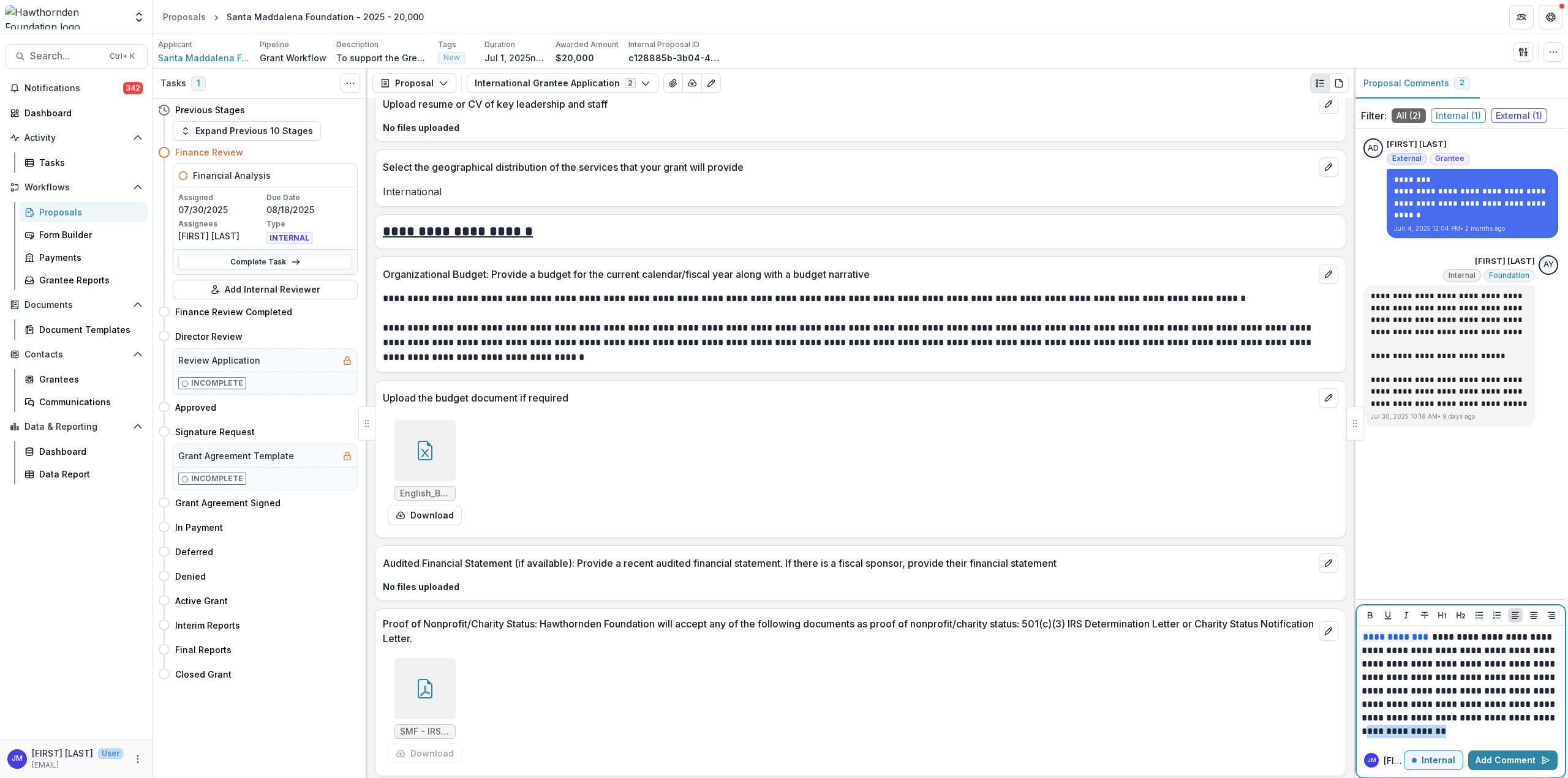 drag, startPoint x: 1513, startPoint y: 716, endPoint x: 1519, endPoint y: 725, distance: 10.816654 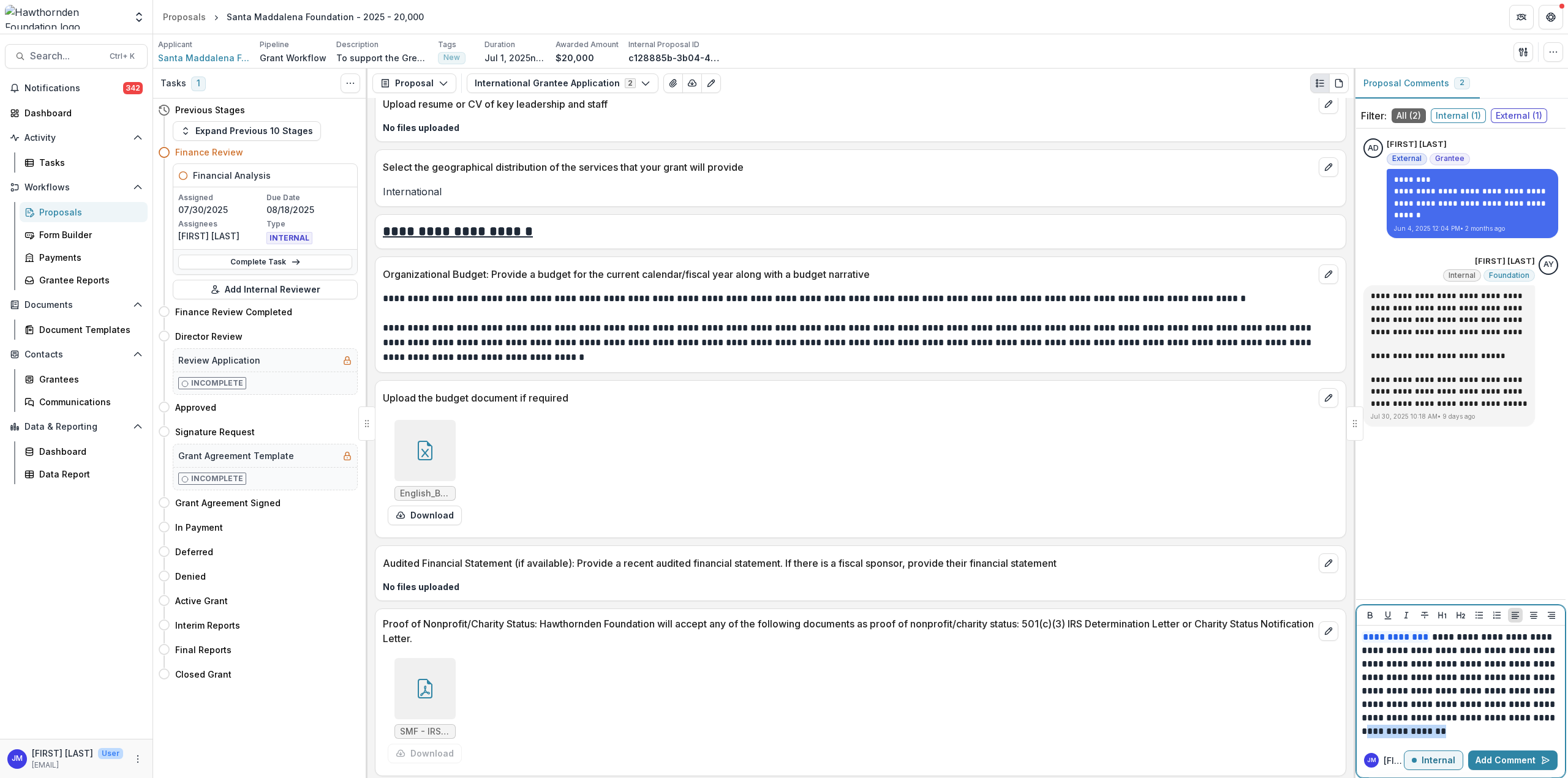 click on "**********" at bounding box center [1461, 684] 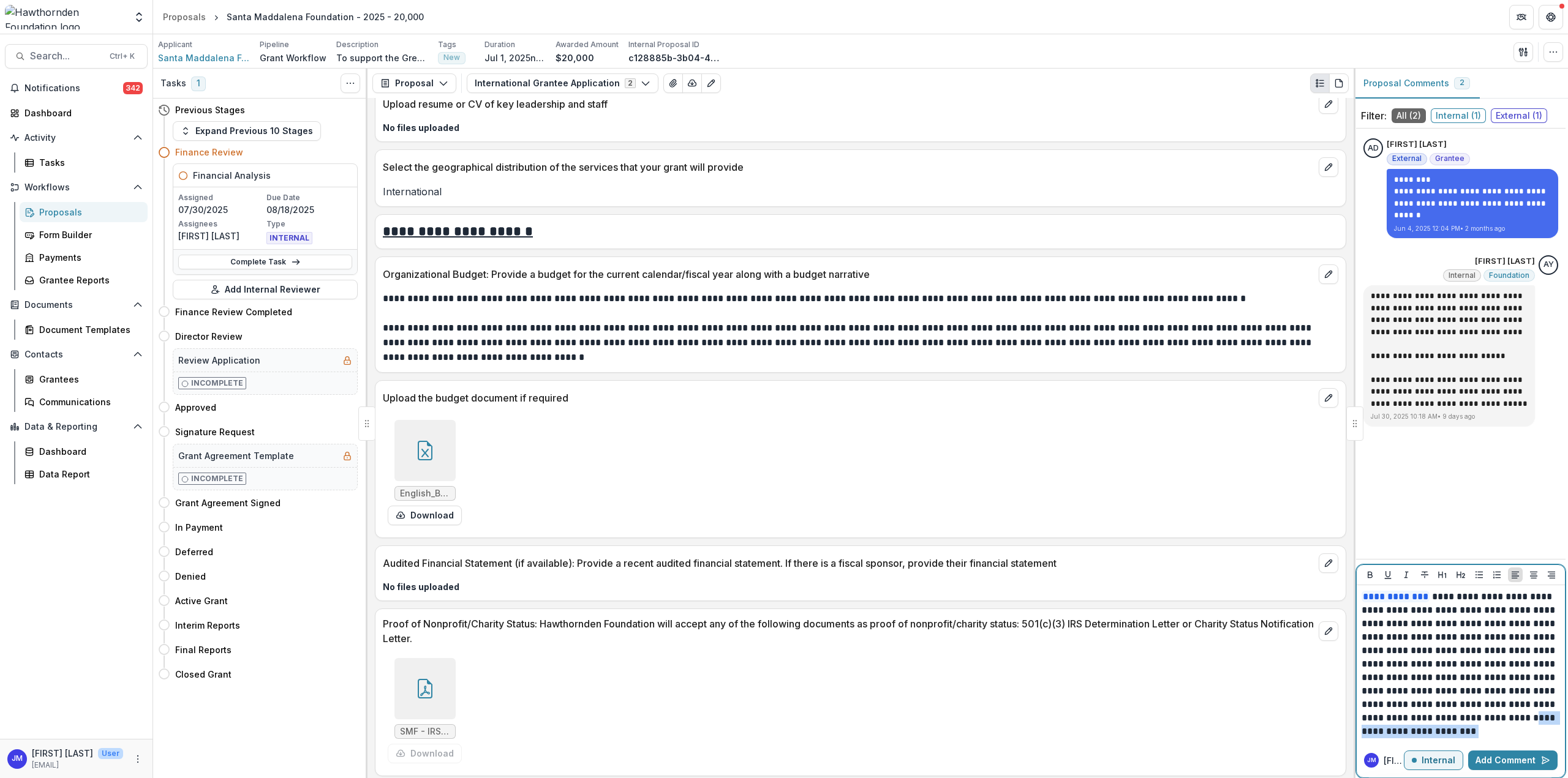 drag, startPoint x: 1541, startPoint y: 717, endPoint x: 1540, endPoint y: 725, distance: 8.062258 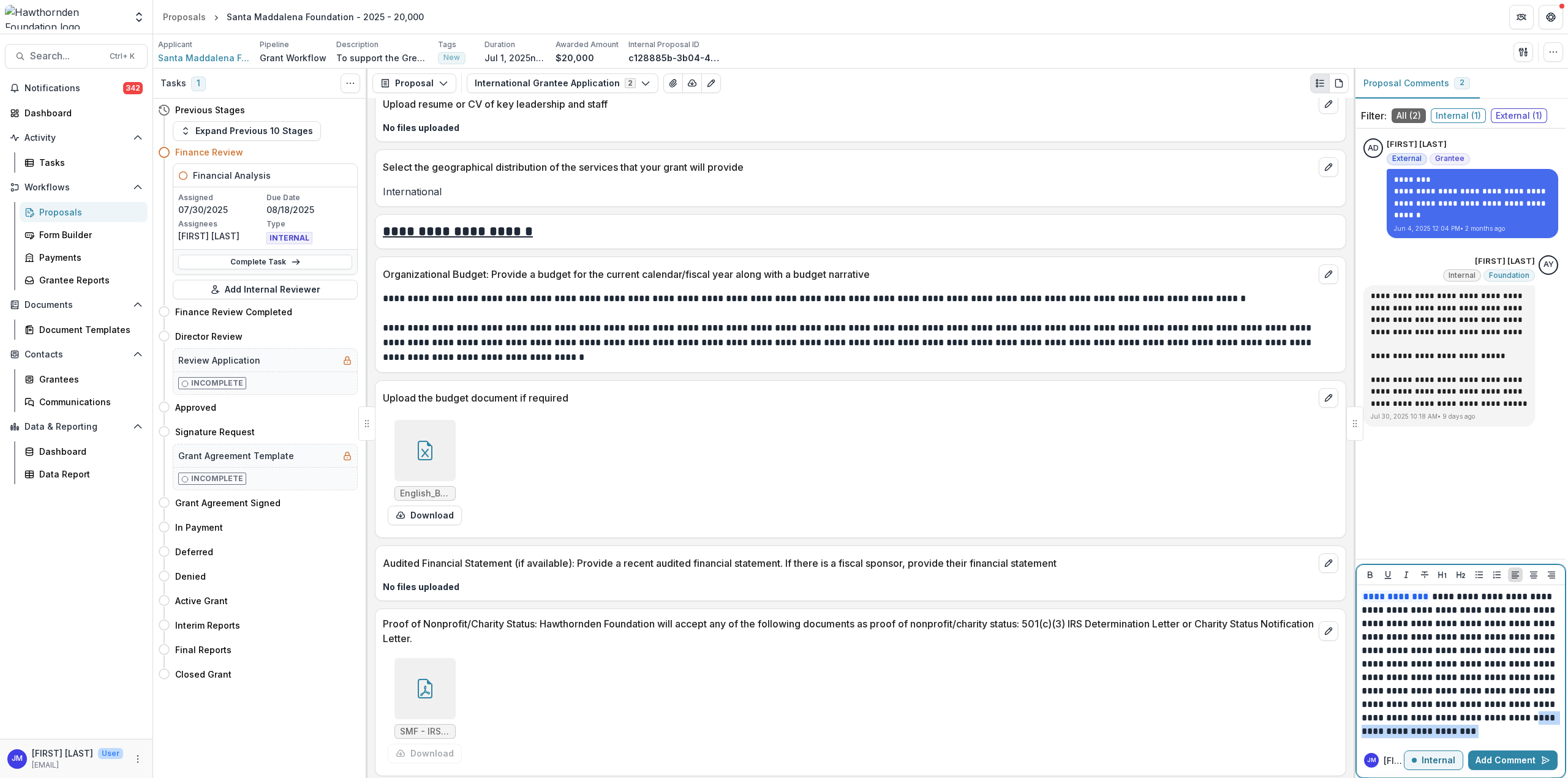 click on "**********" at bounding box center (1461, 664) 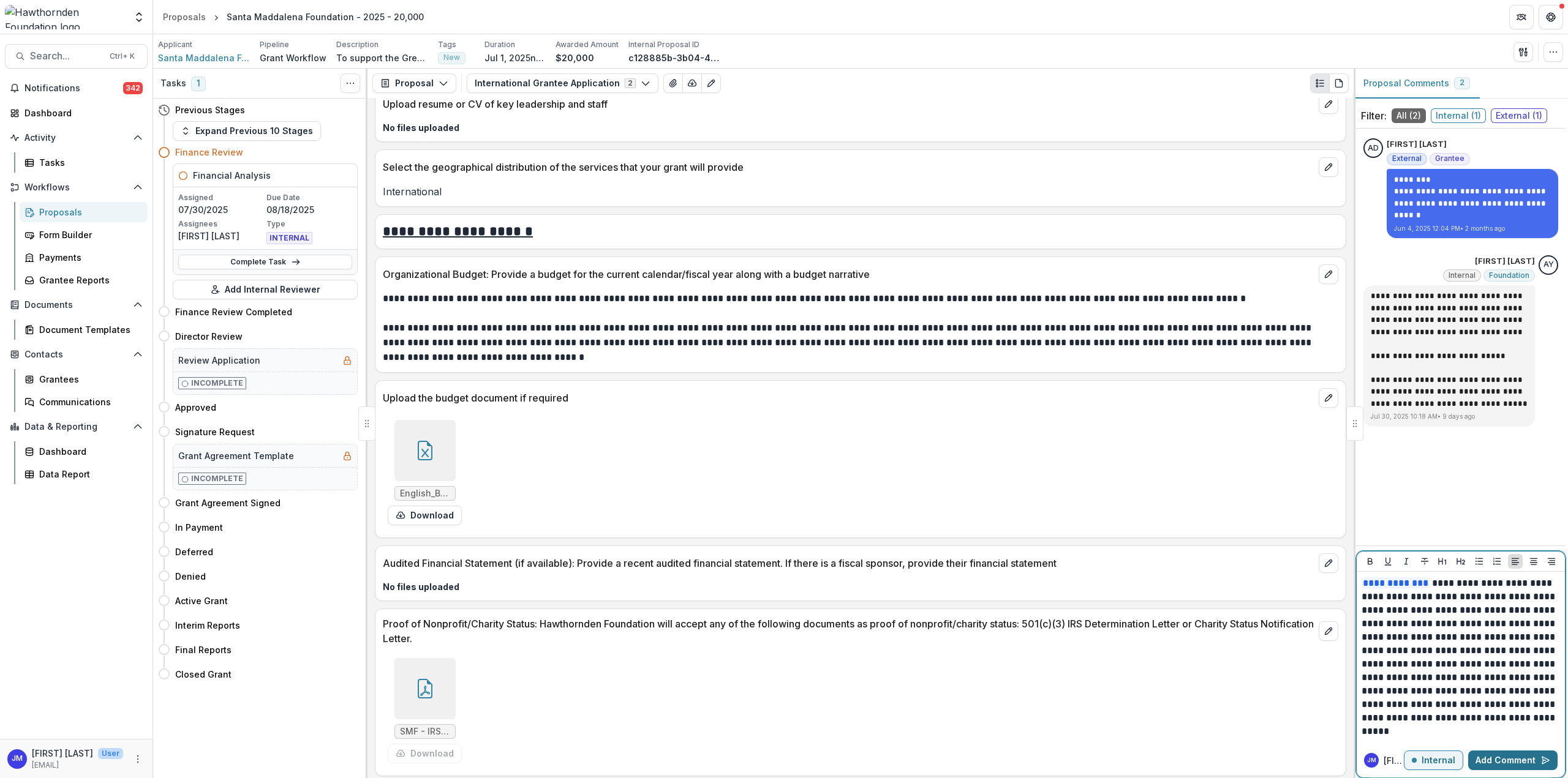 click on "Add Comment" at bounding box center [1513, 760] 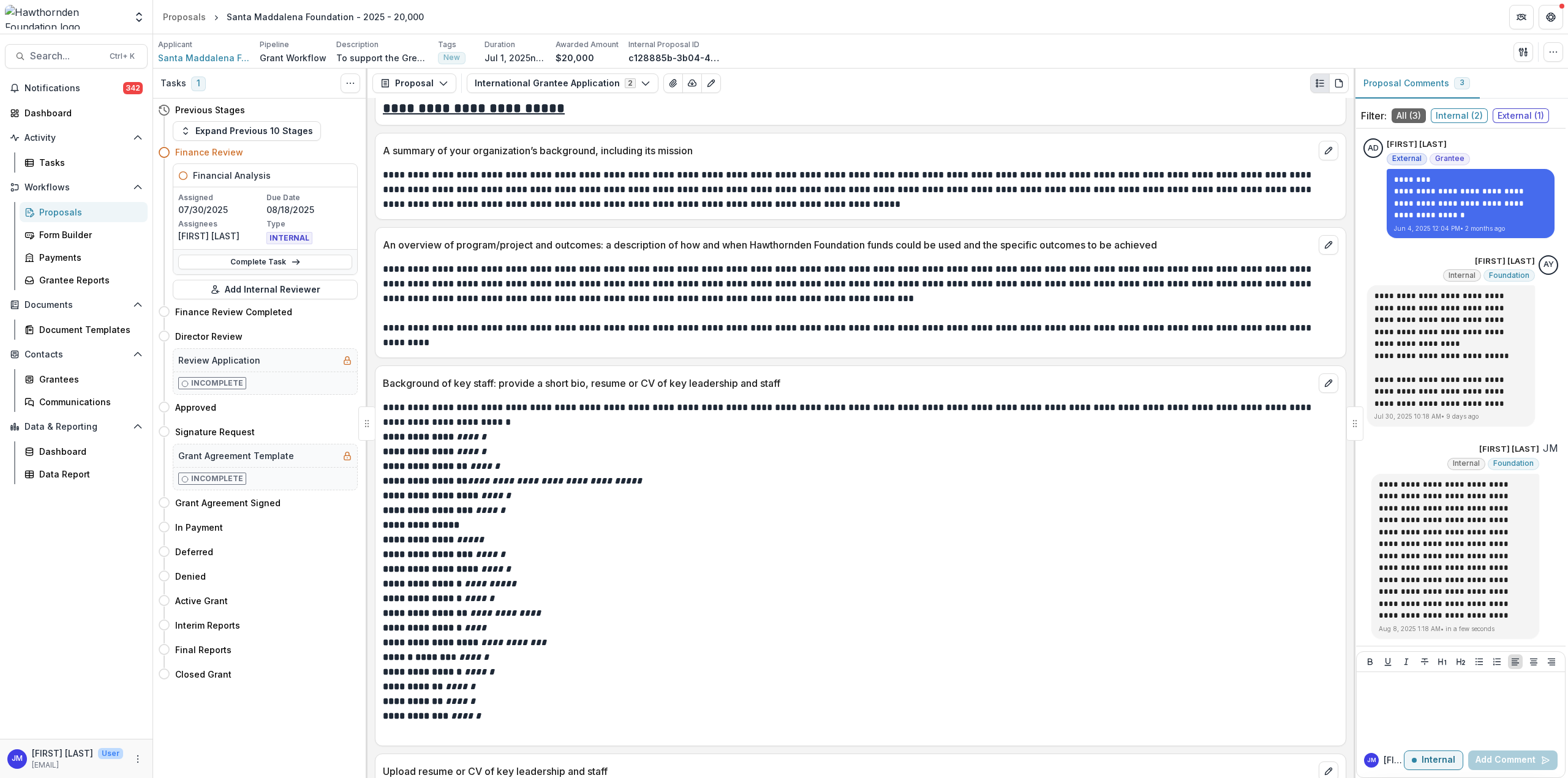 scroll, scrollTop: 0, scrollLeft: 0, axis: both 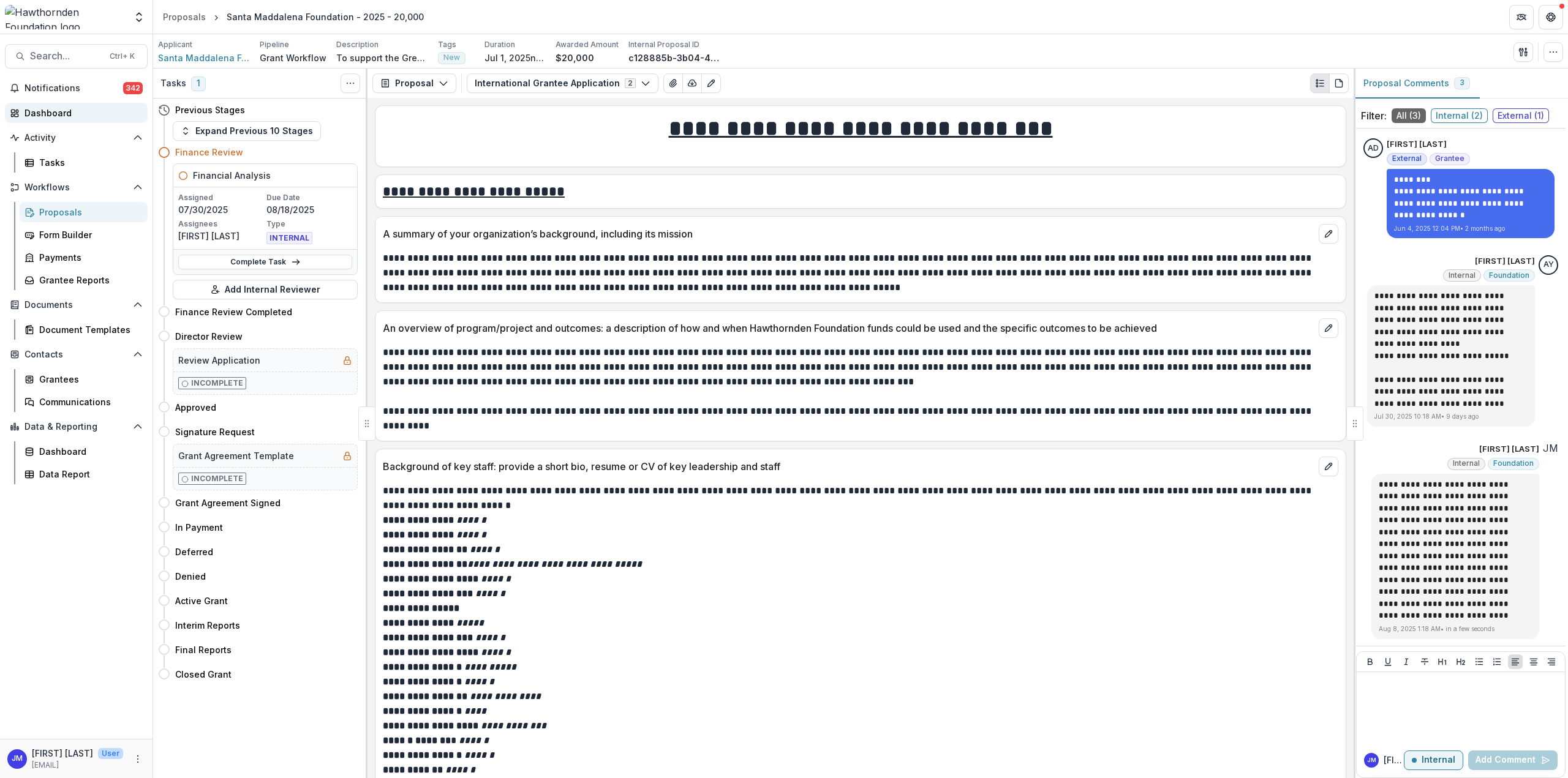 click on "Dashboard" at bounding box center (81, 113) 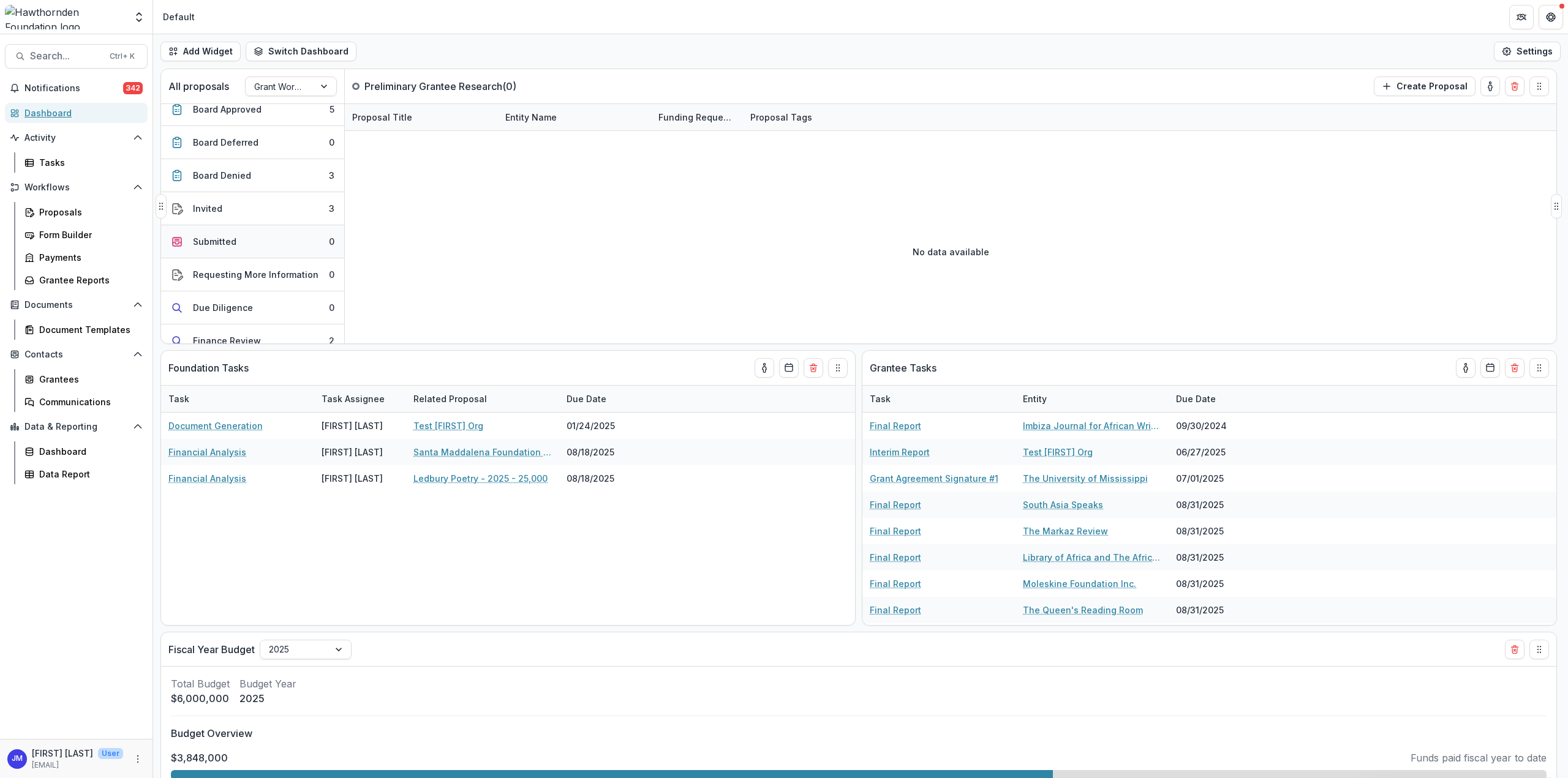 scroll, scrollTop: 122, scrollLeft: 0, axis: vertical 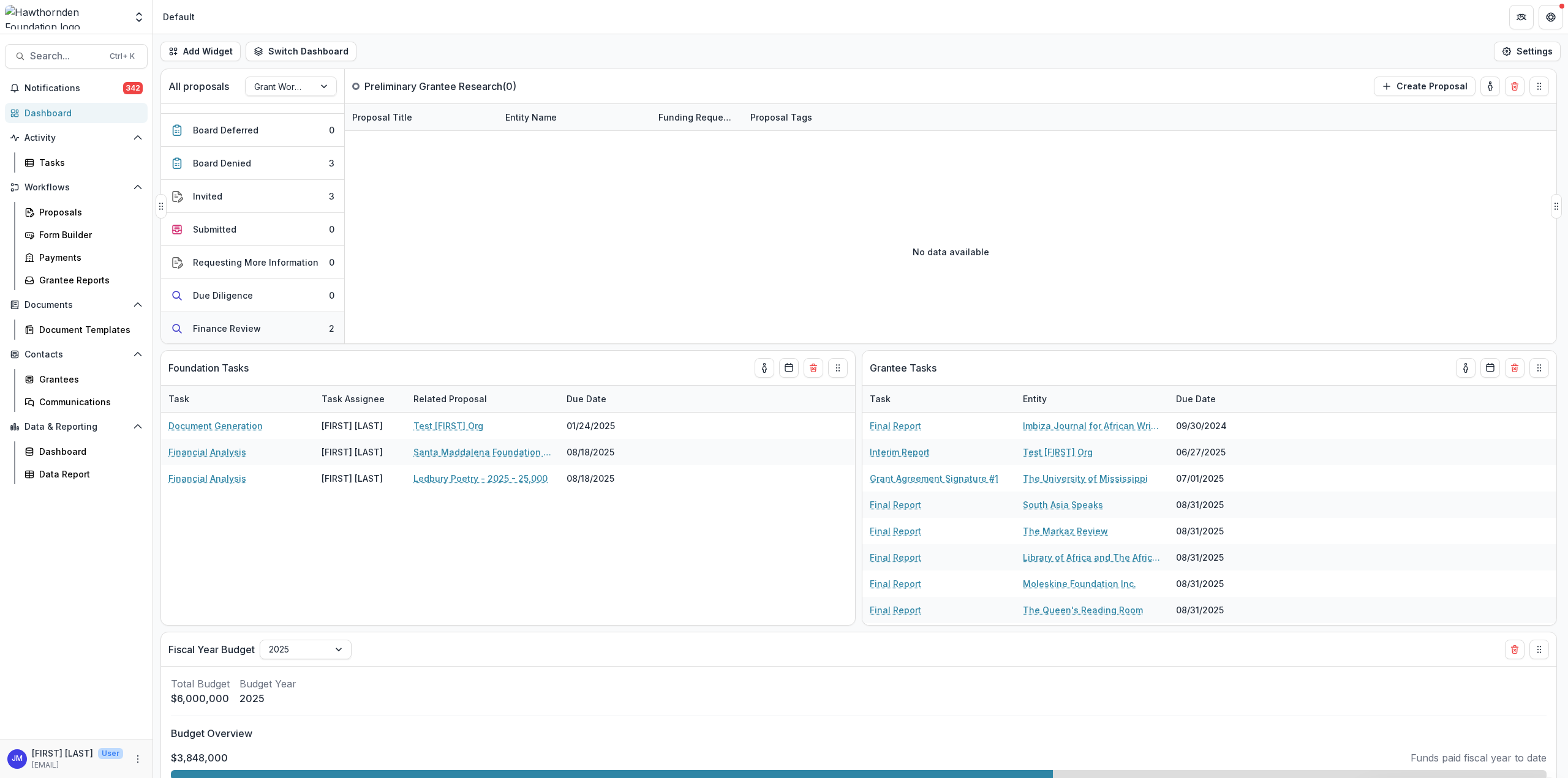 click on "Finance Review 2" at bounding box center [252, 329] 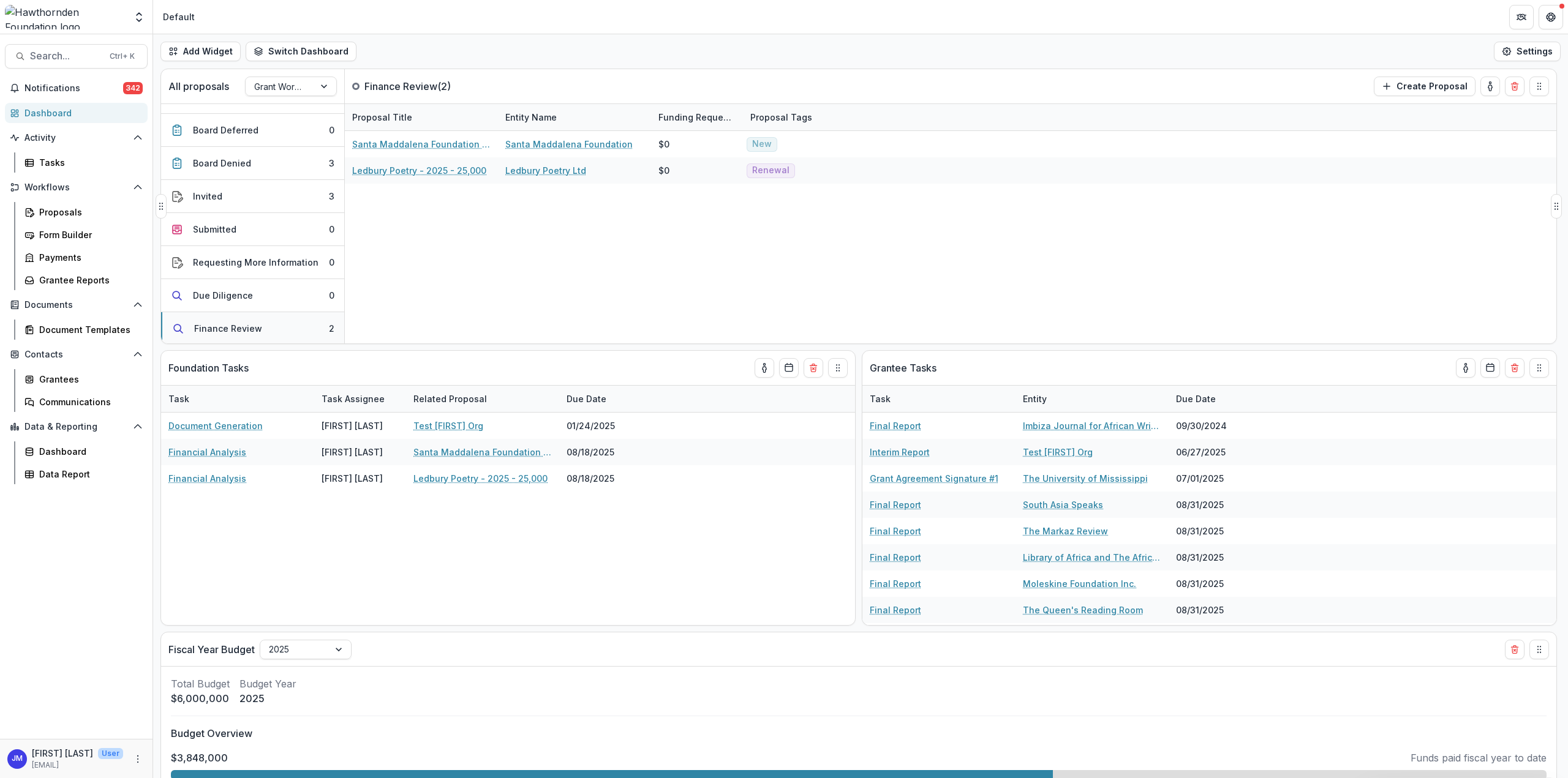 click on "Finance Review 2" at bounding box center [252, 329] 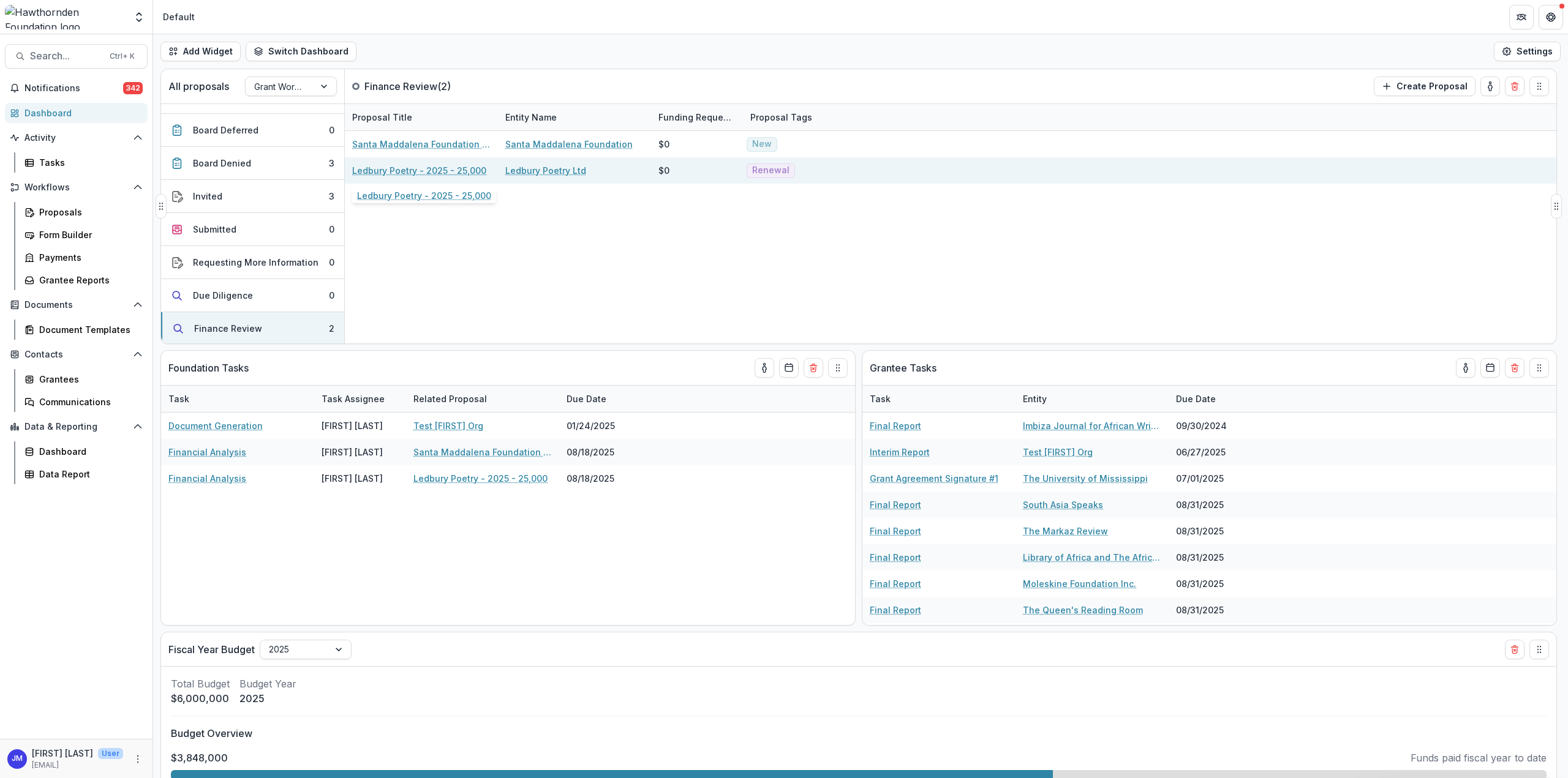 click on "Ledbury Poetry - 2025 - 25,000" at bounding box center (419, 170) 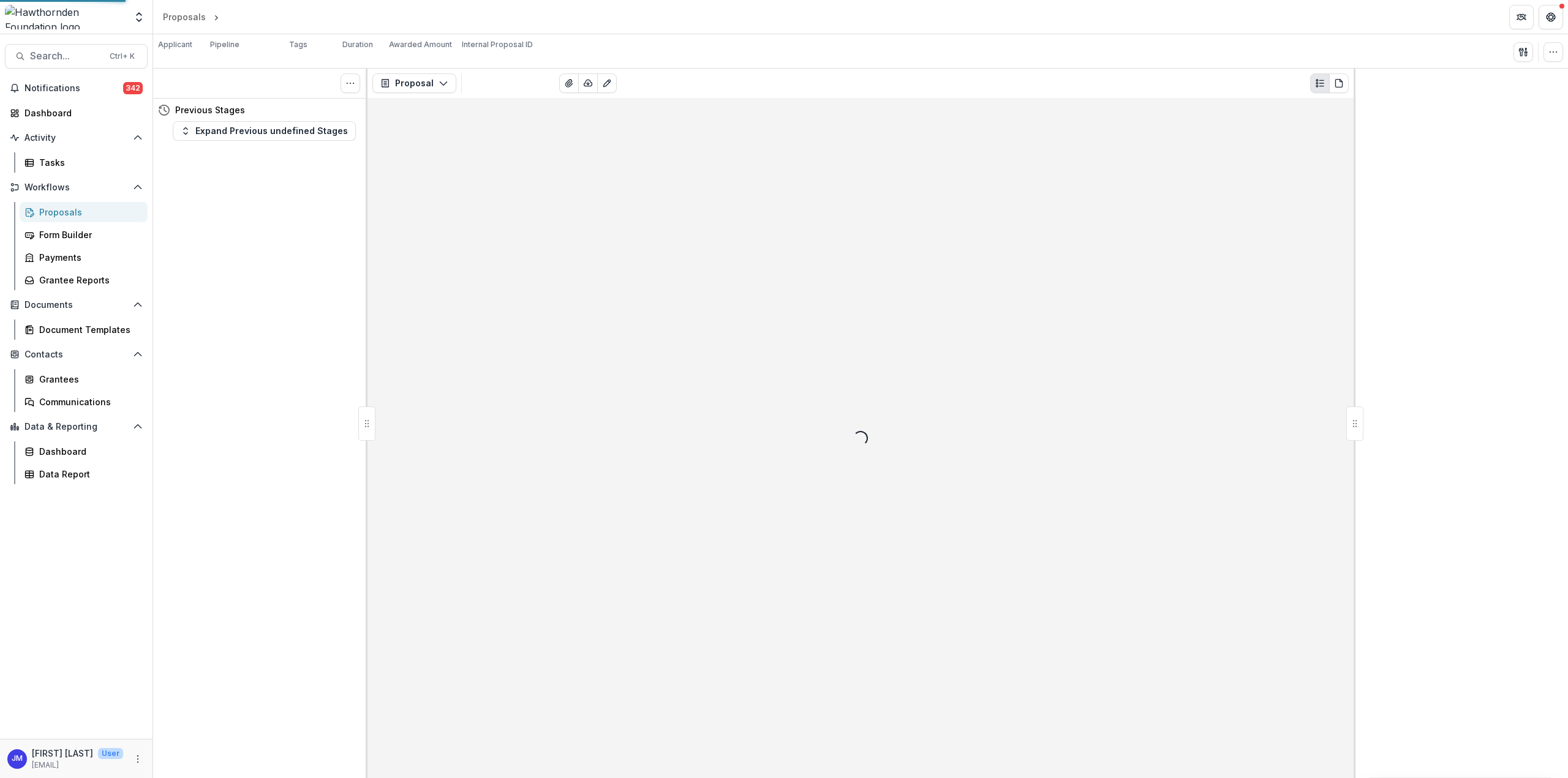 click on "Loading..." at bounding box center (861, 438) 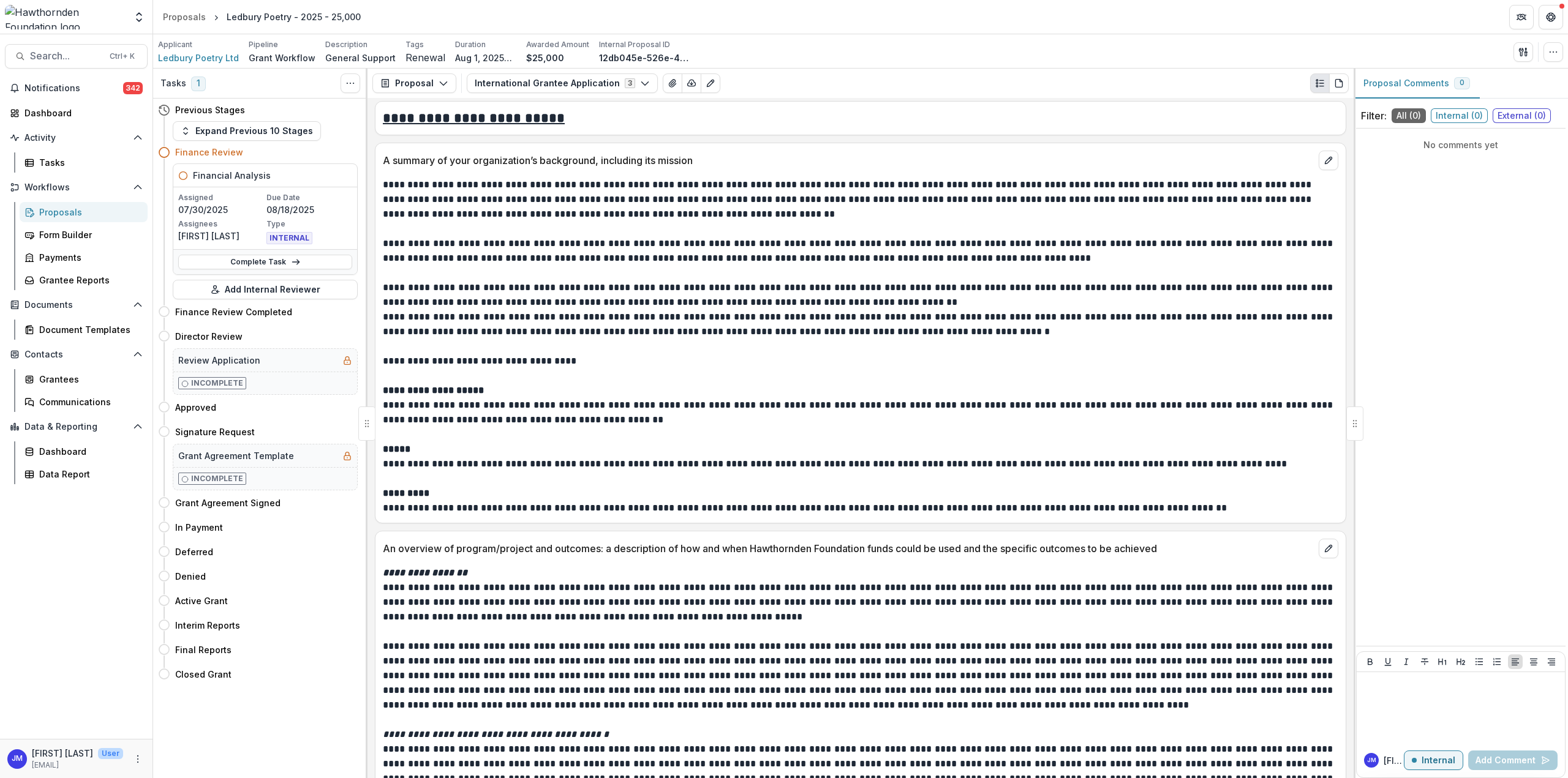 scroll, scrollTop: 0, scrollLeft: 0, axis: both 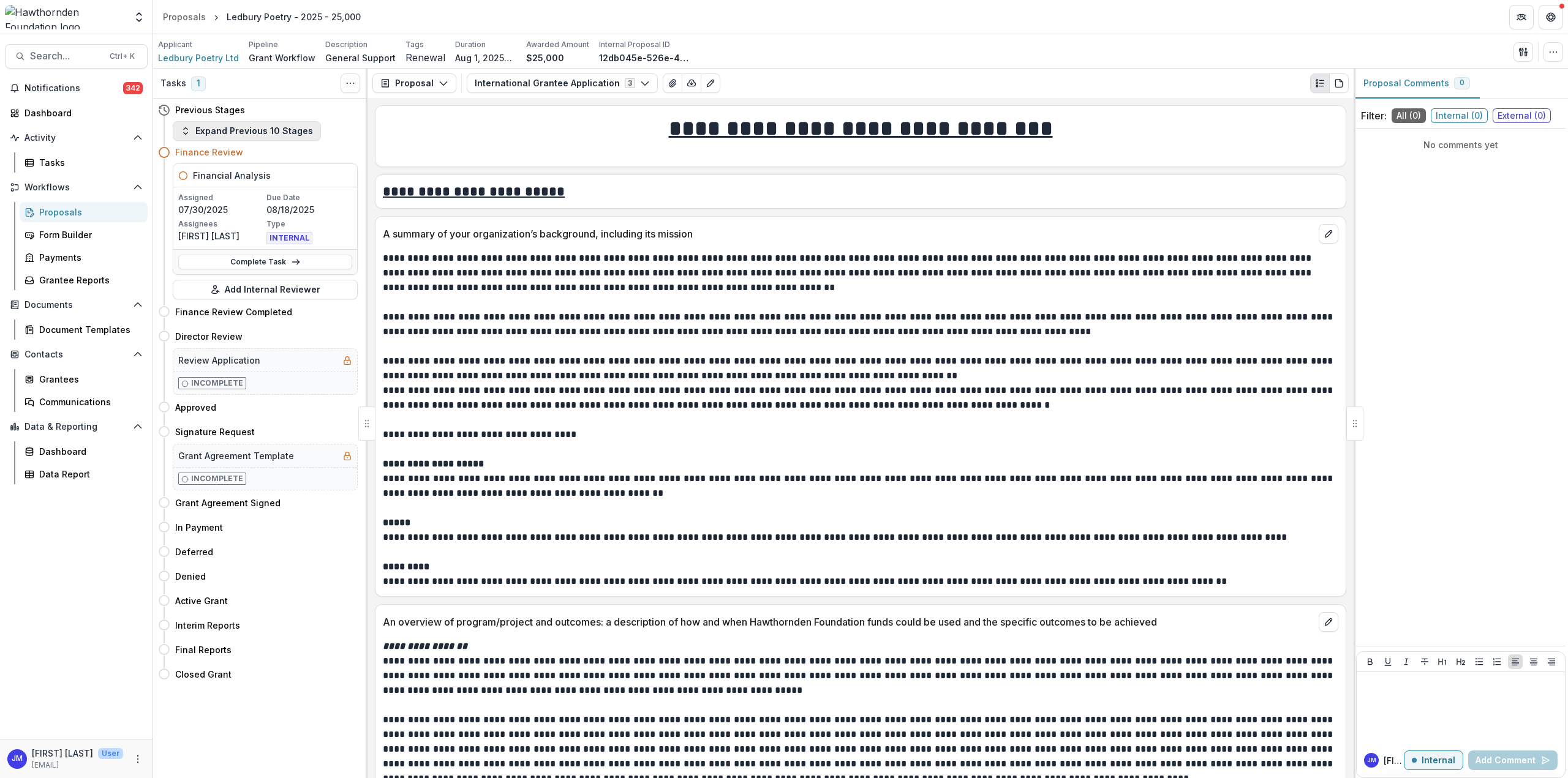 click 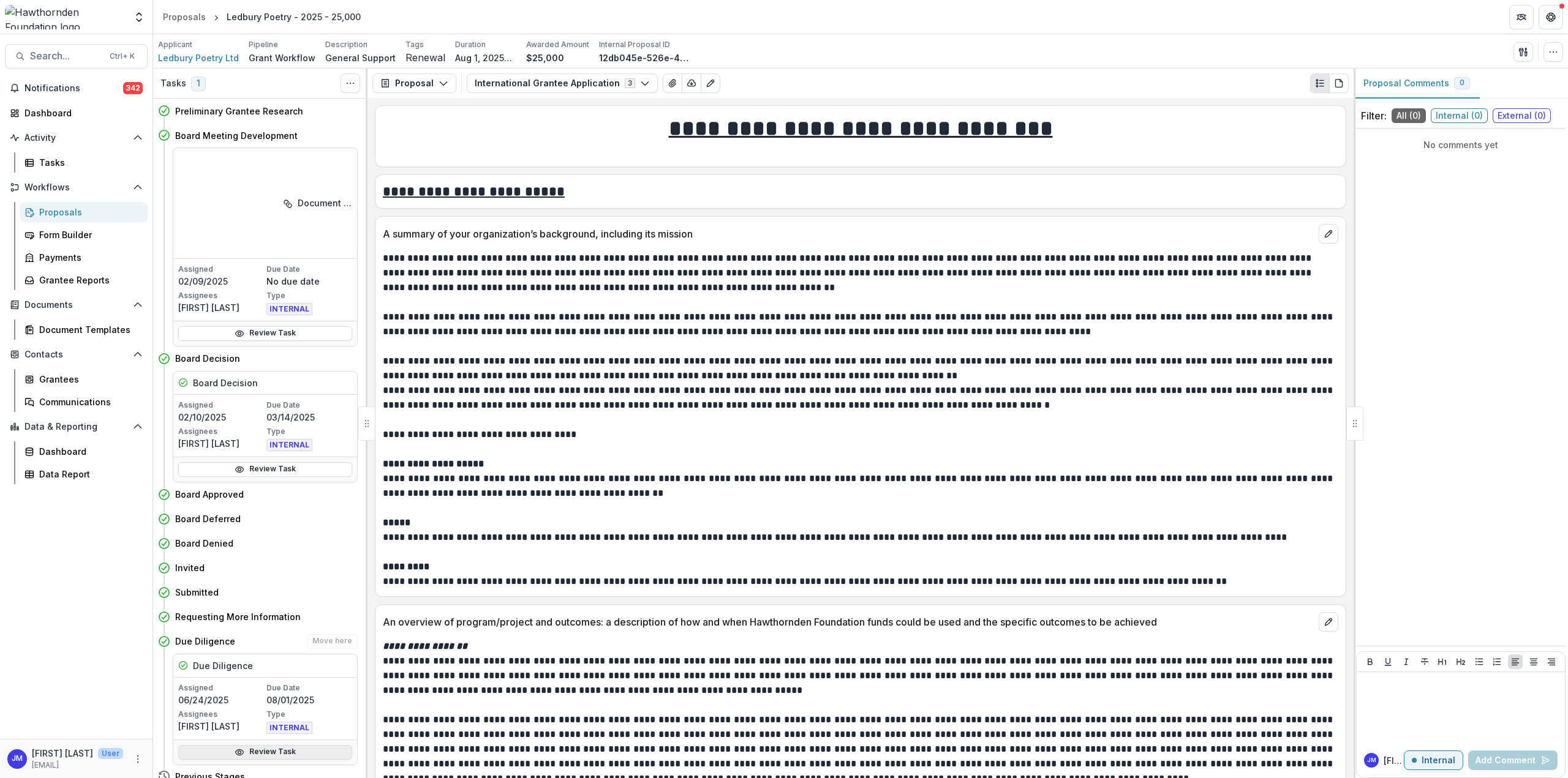 click 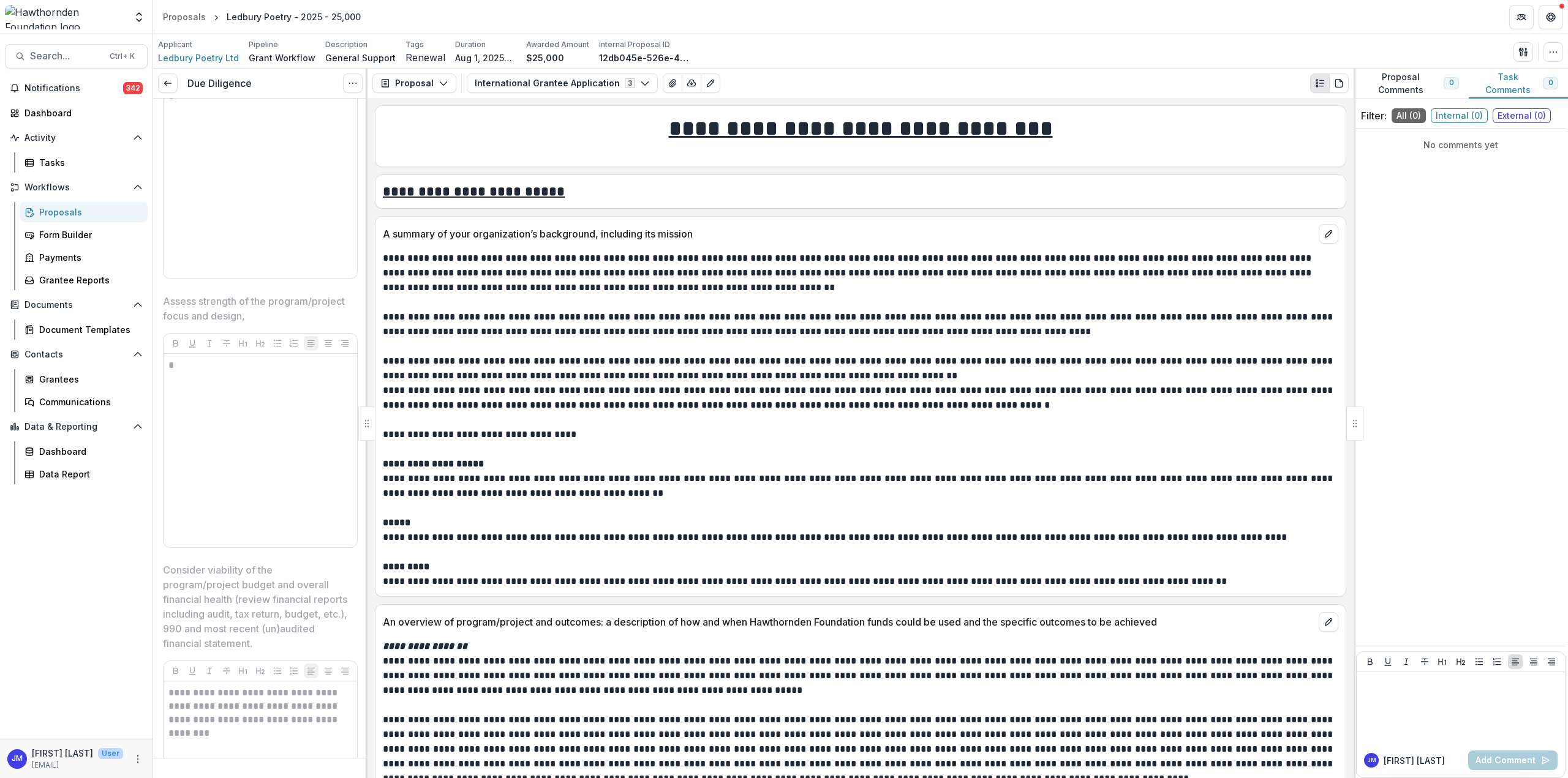 scroll, scrollTop: 184, scrollLeft: 0, axis: vertical 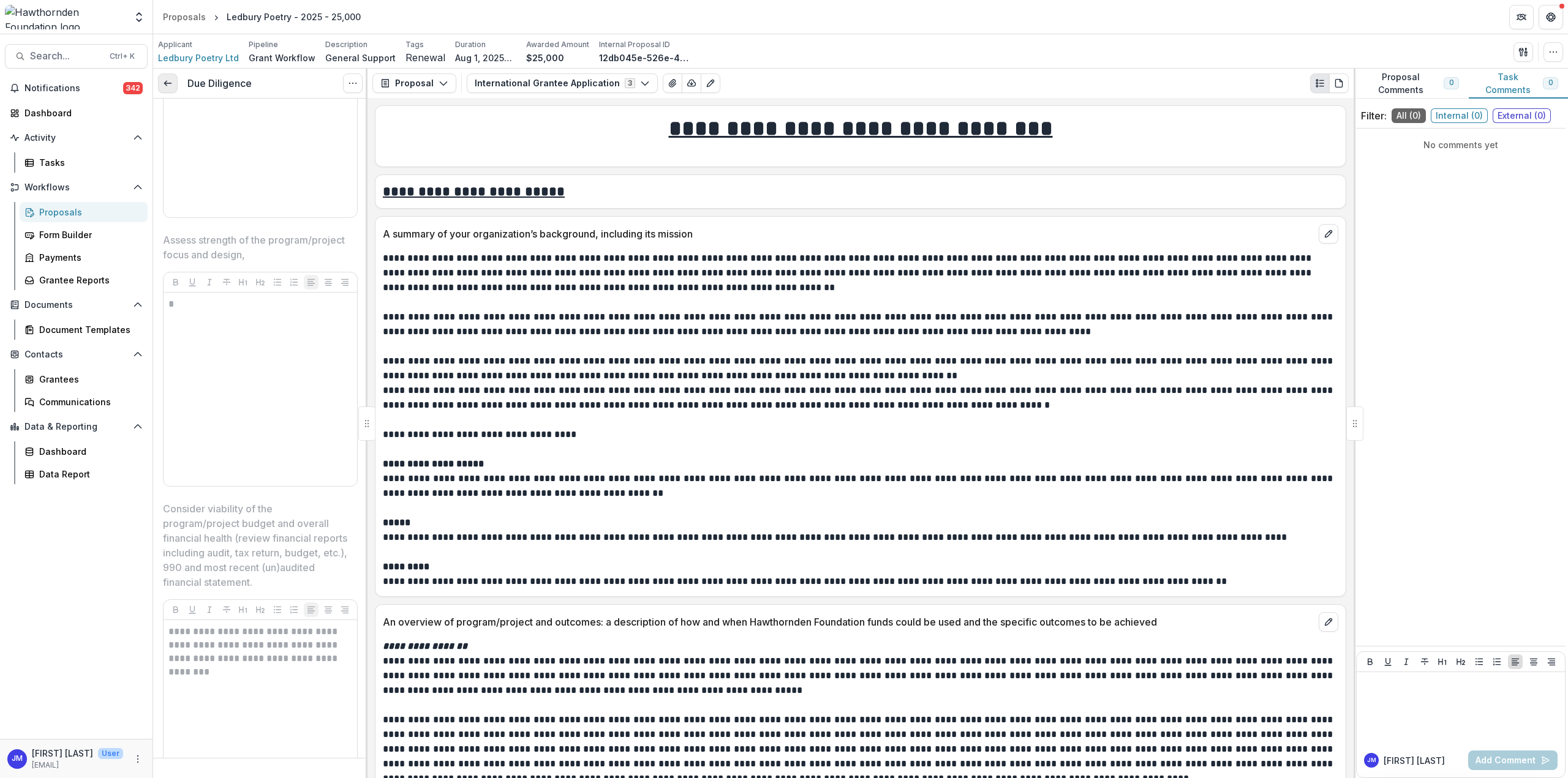 click 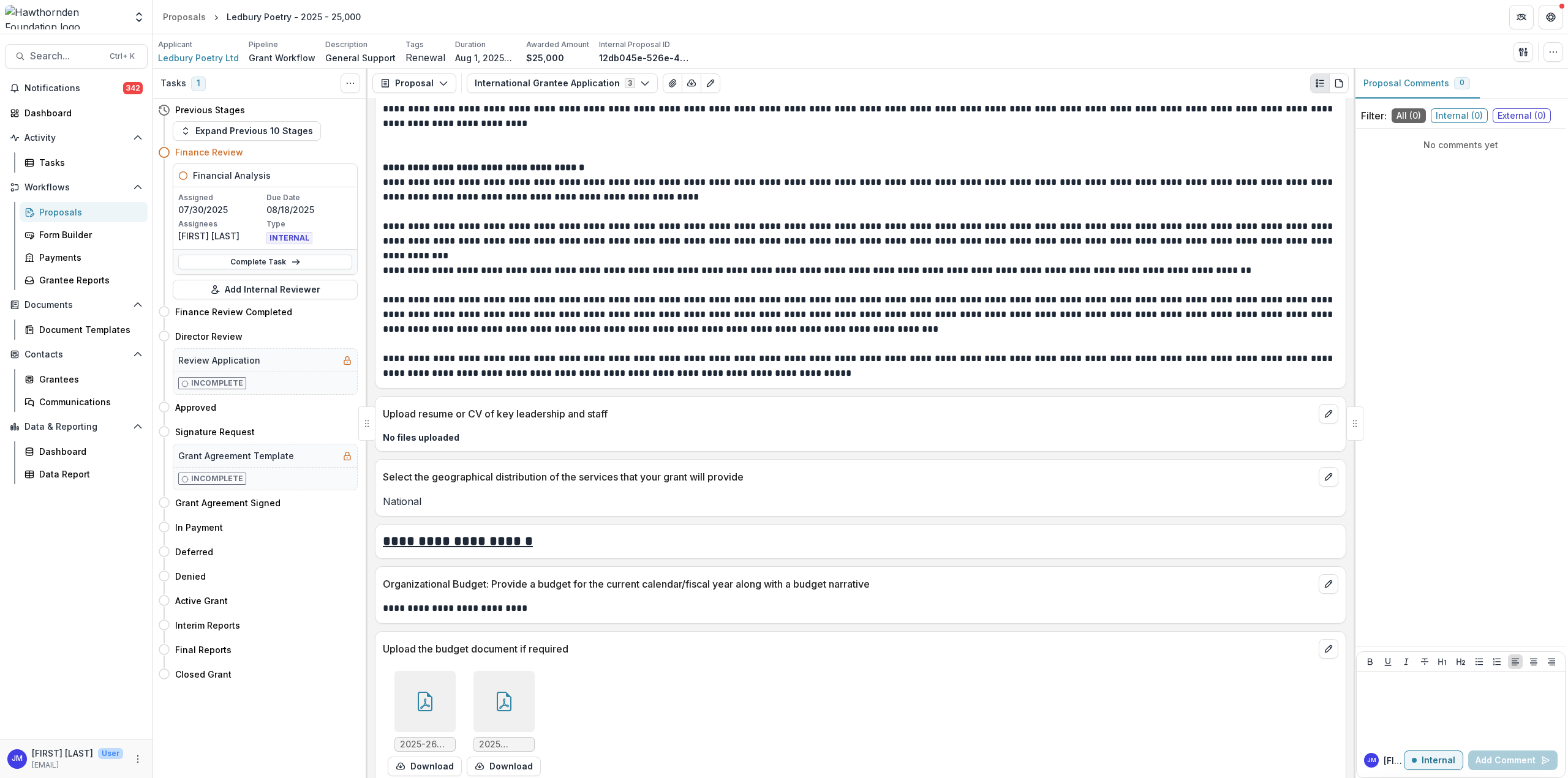 scroll, scrollTop: 1959, scrollLeft: 0, axis: vertical 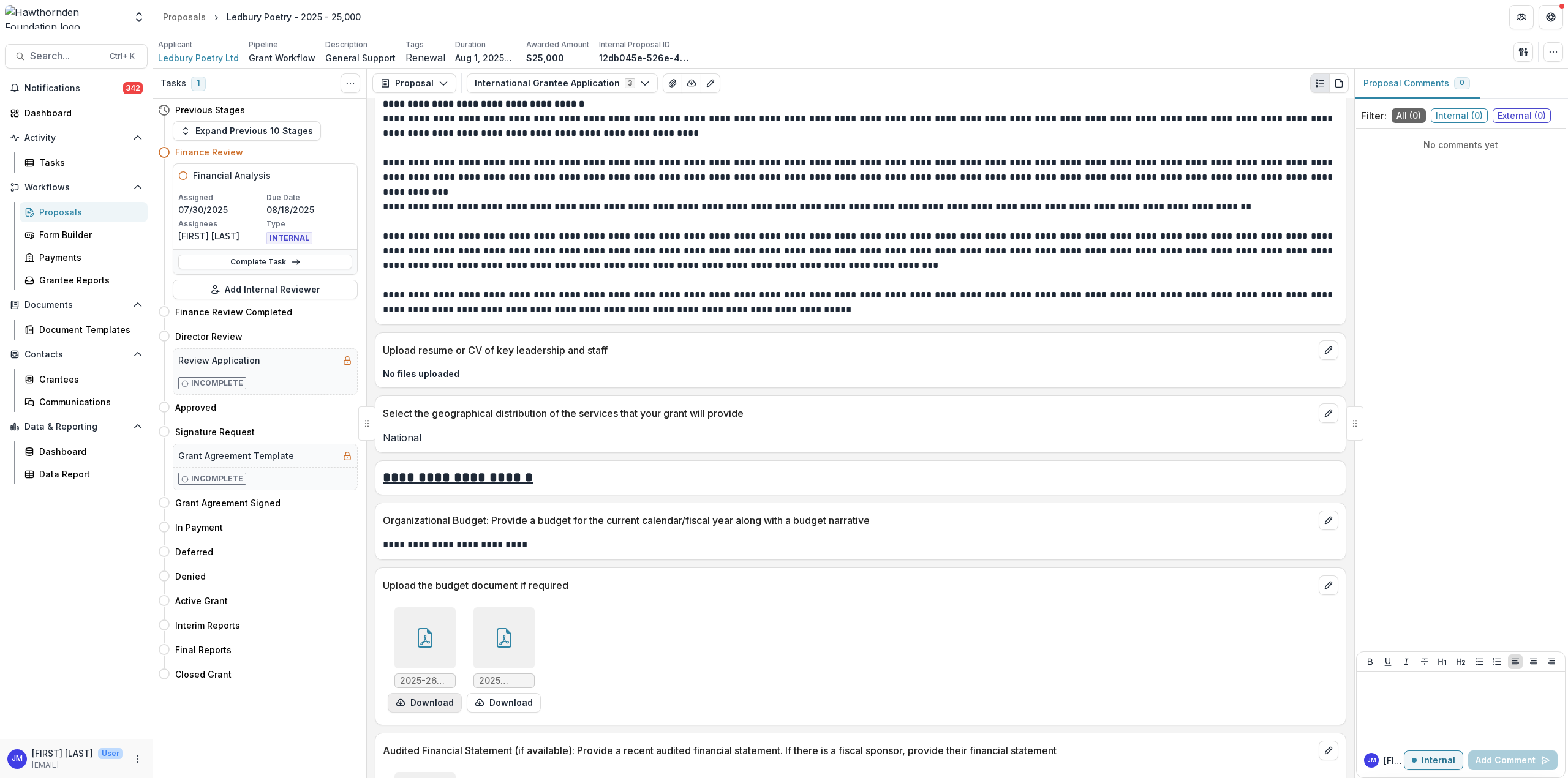 click 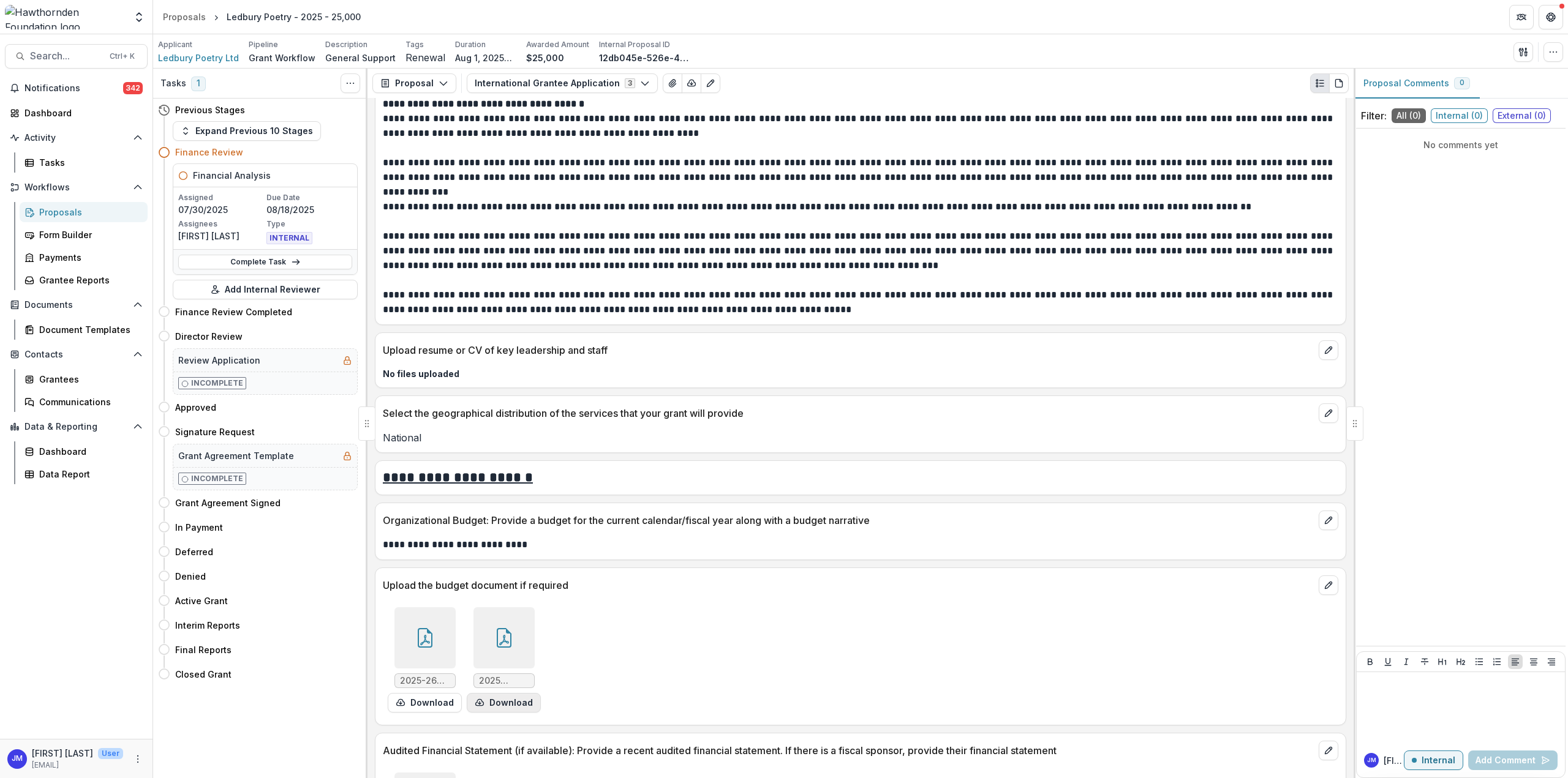 click 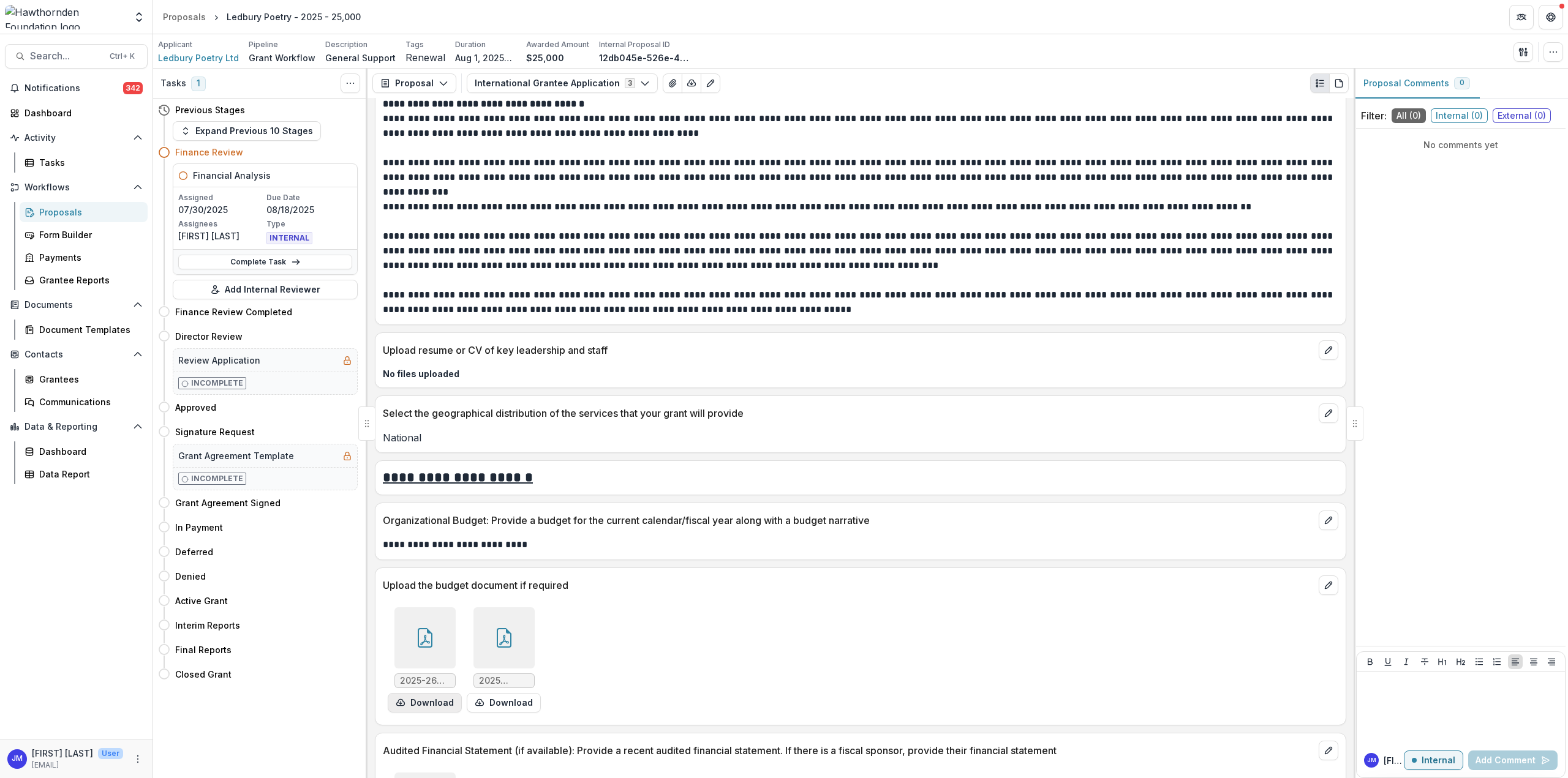 click 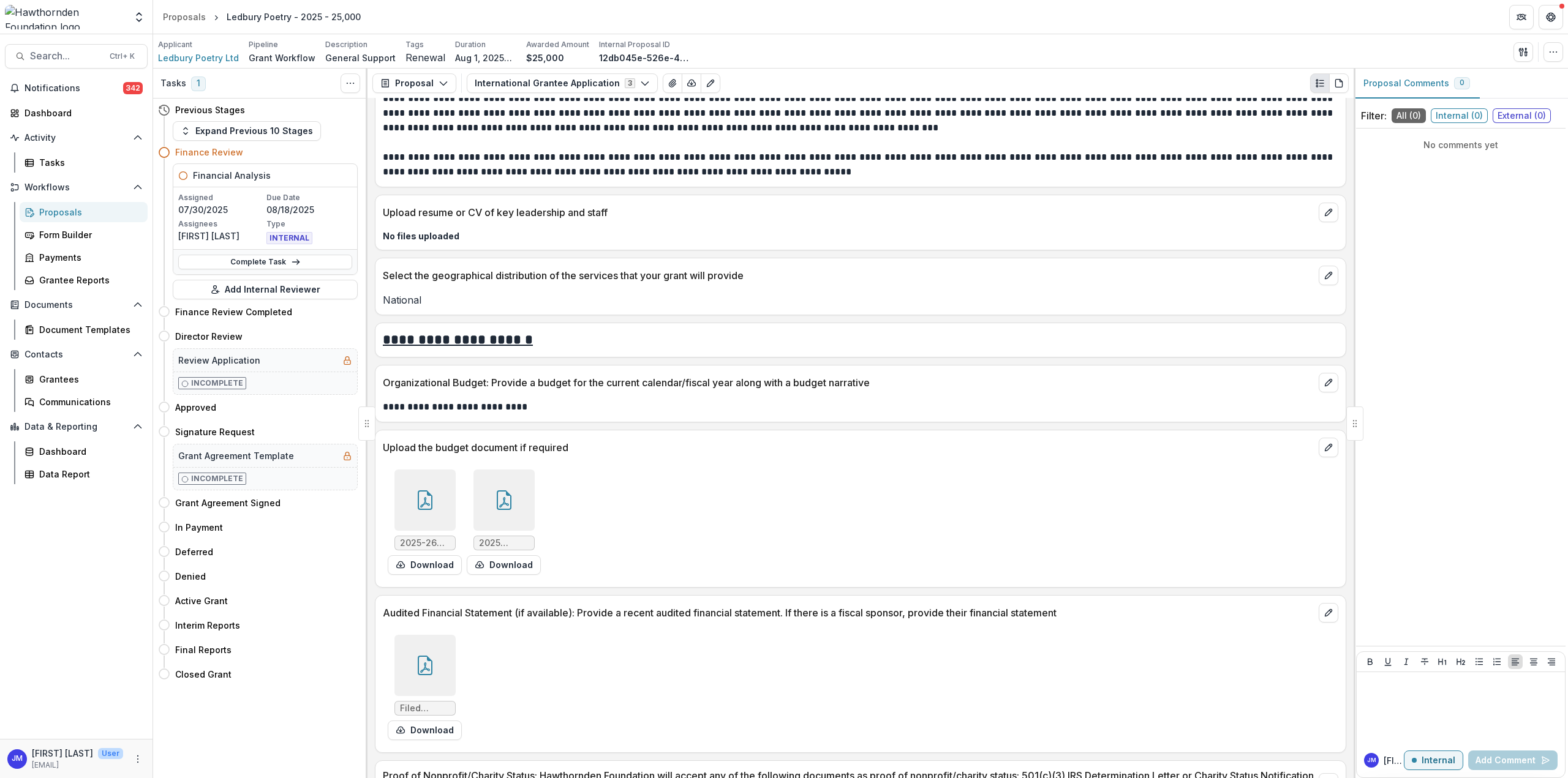 scroll, scrollTop: 2142, scrollLeft: 0, axis: vertical 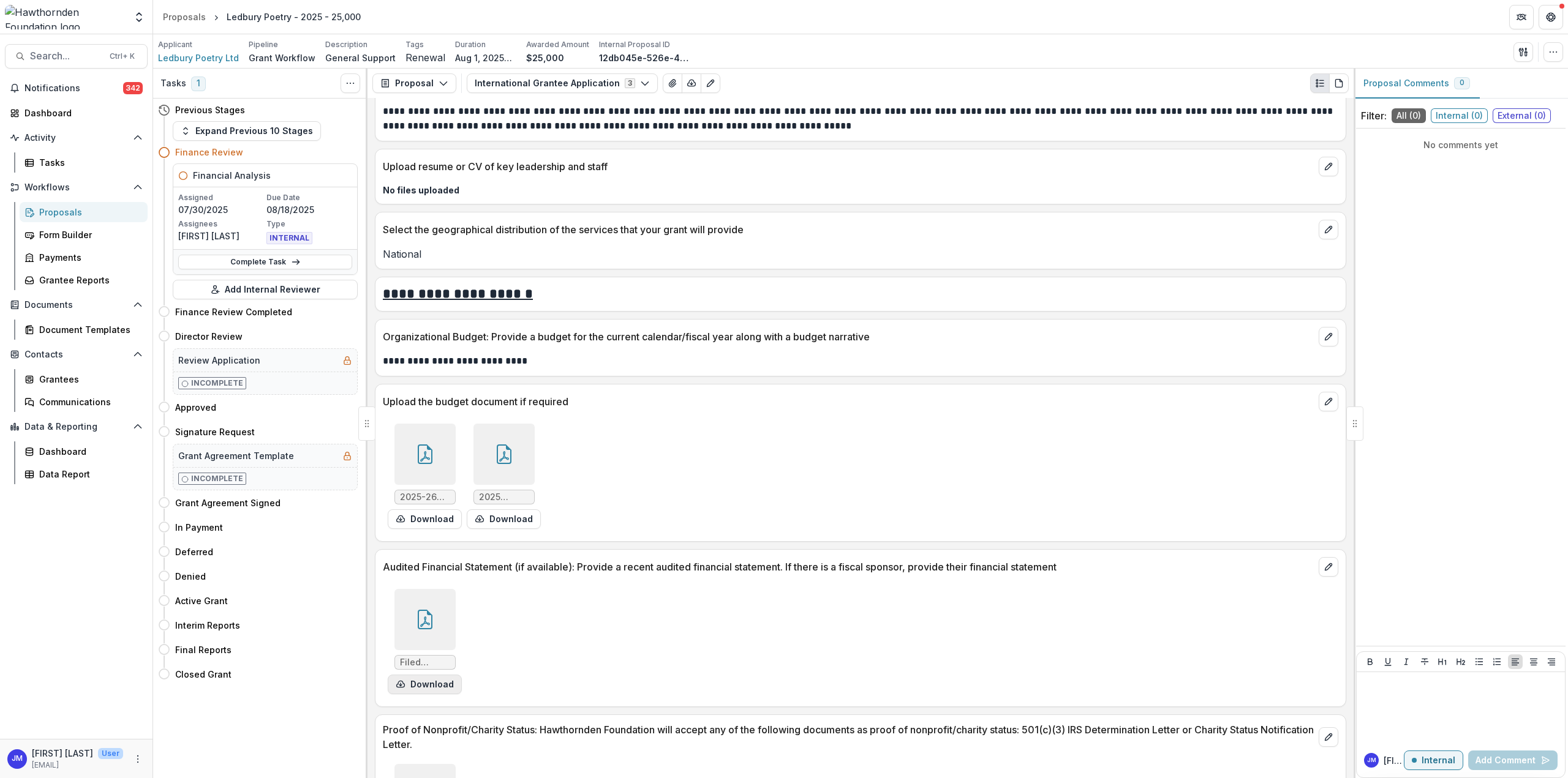 click 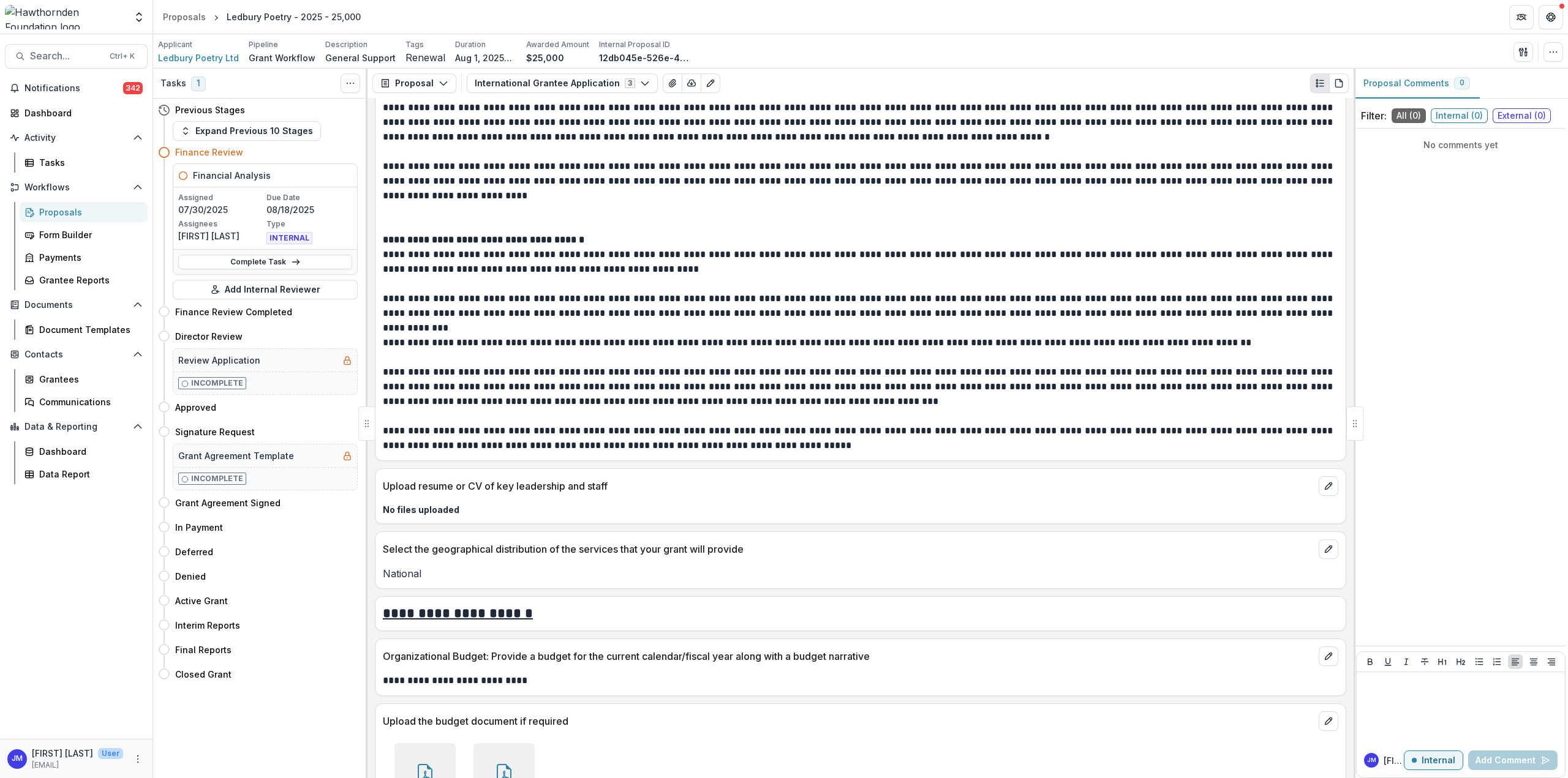 scroll, scrollTop: 1820, scrollLeft: 0, axis: vertical 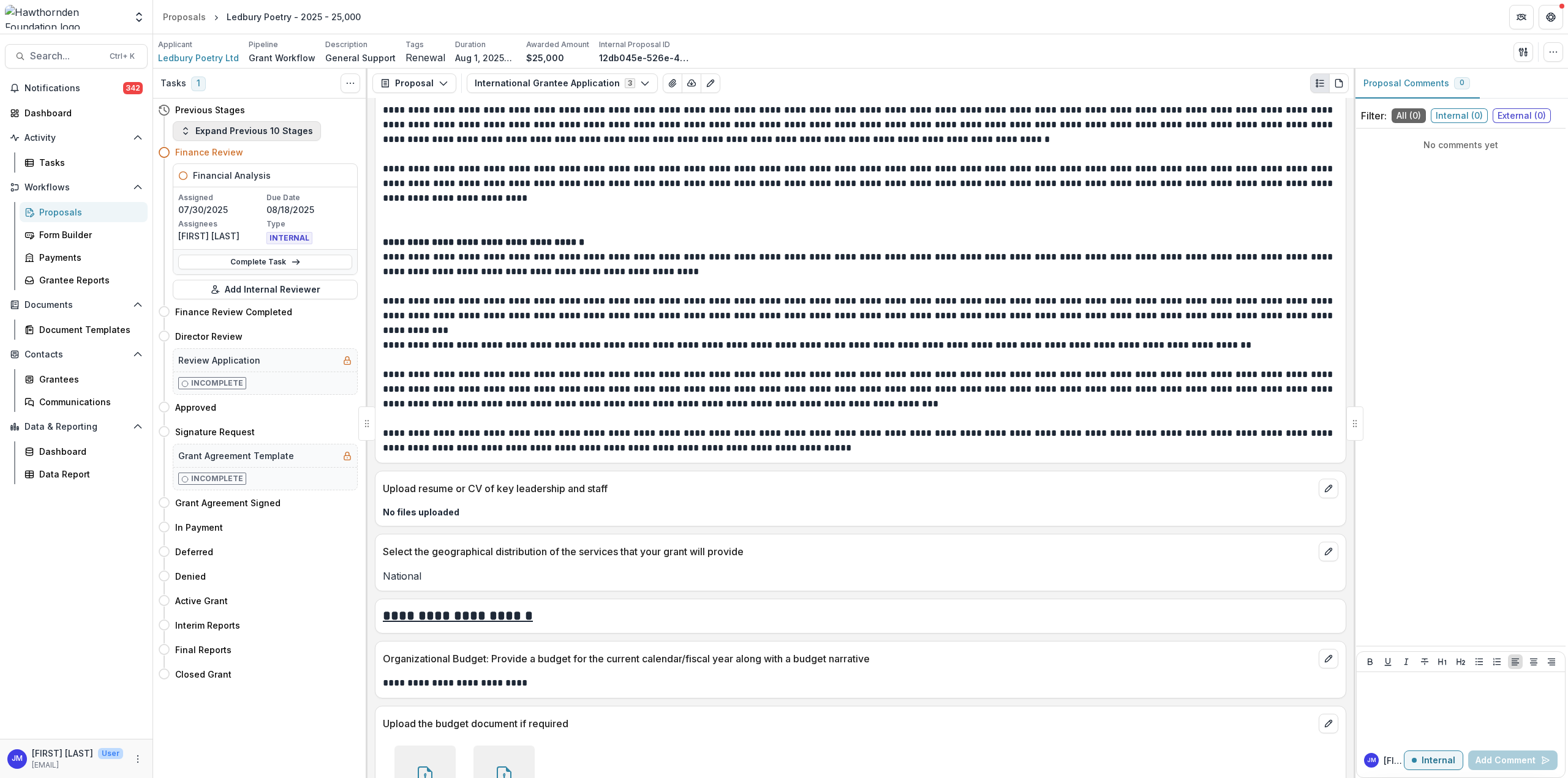 click 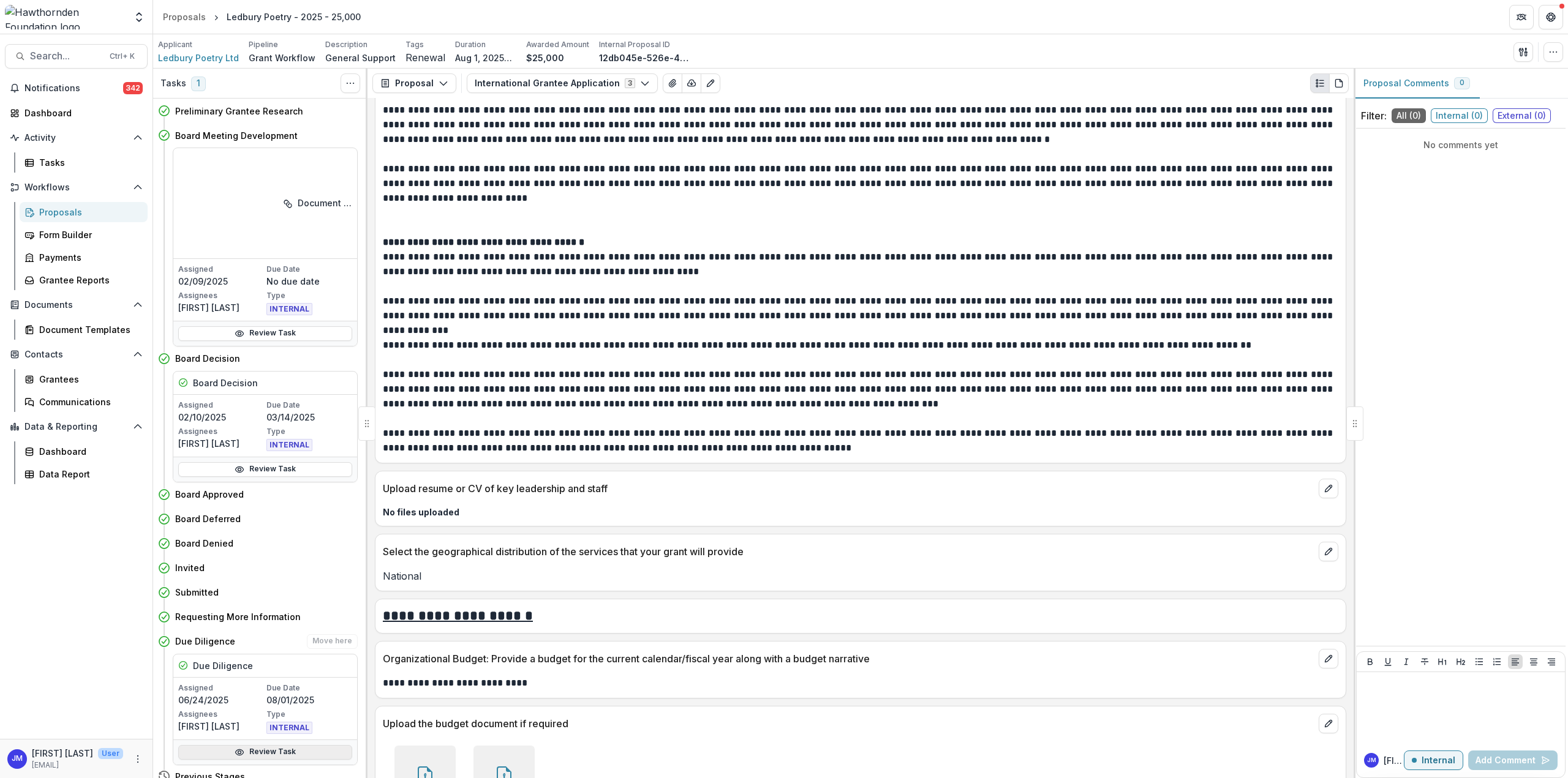 click 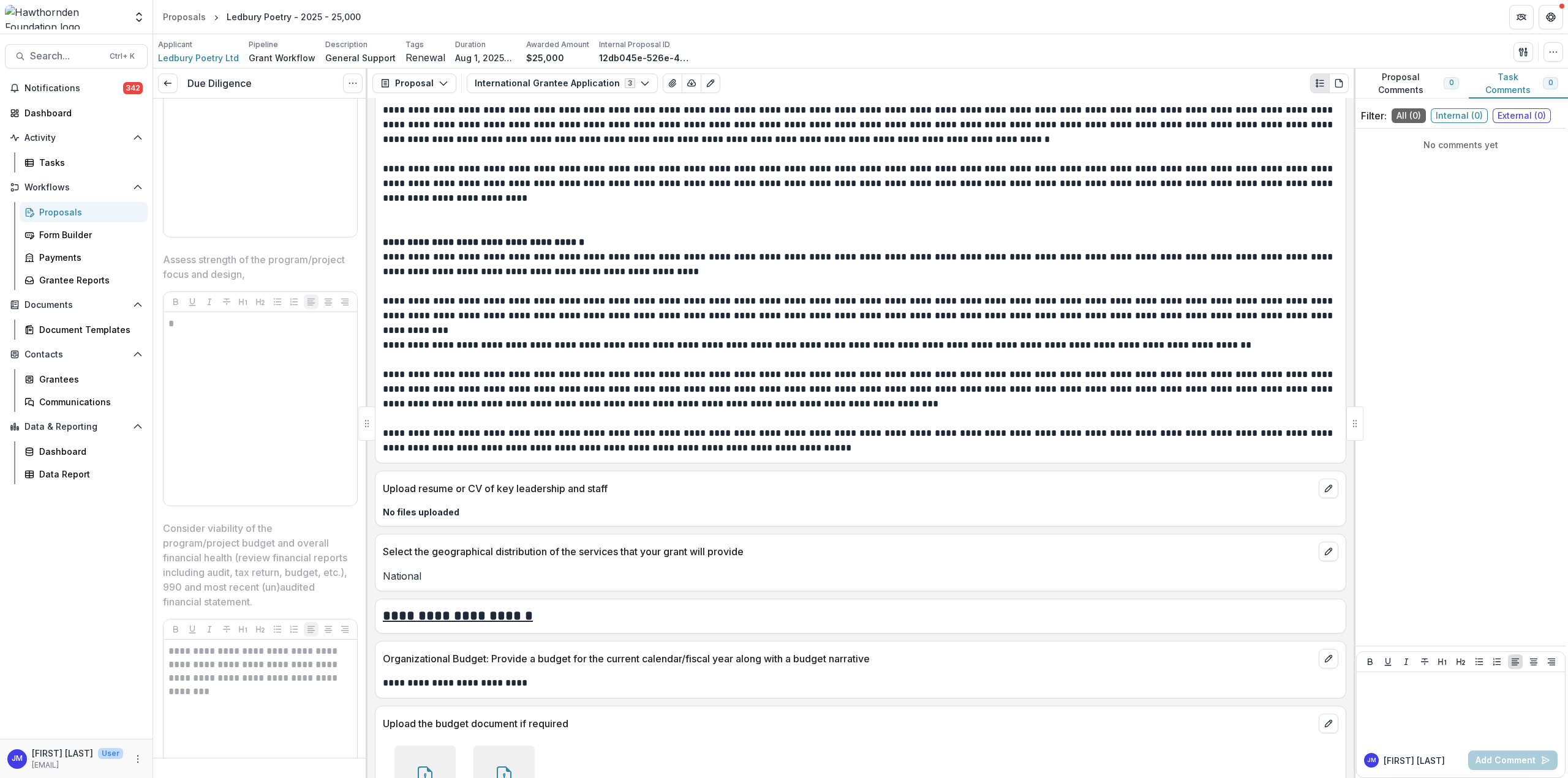 scroll, scrollTop: 184, scrollLeft: 0, axis: vertical 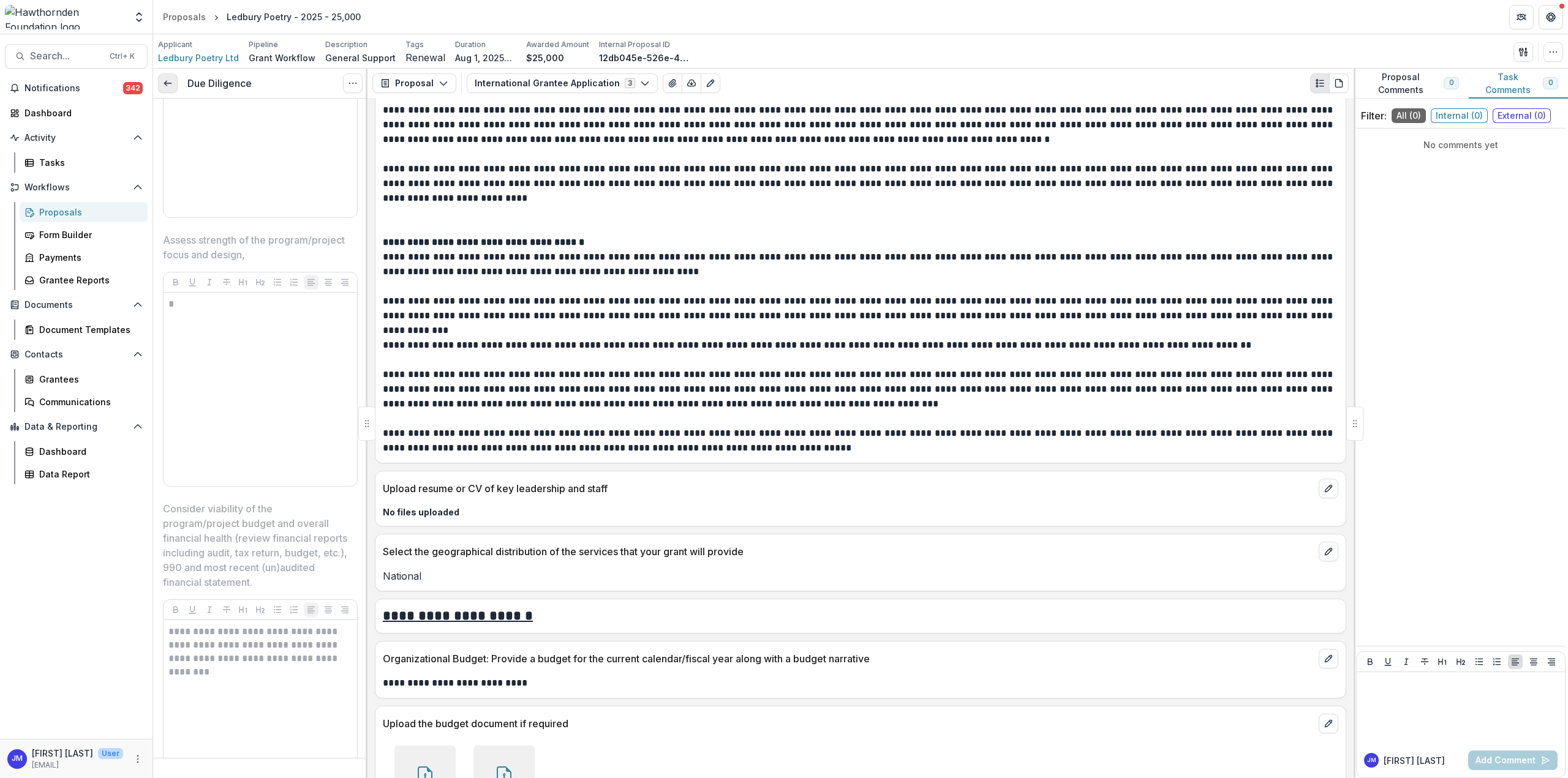 click 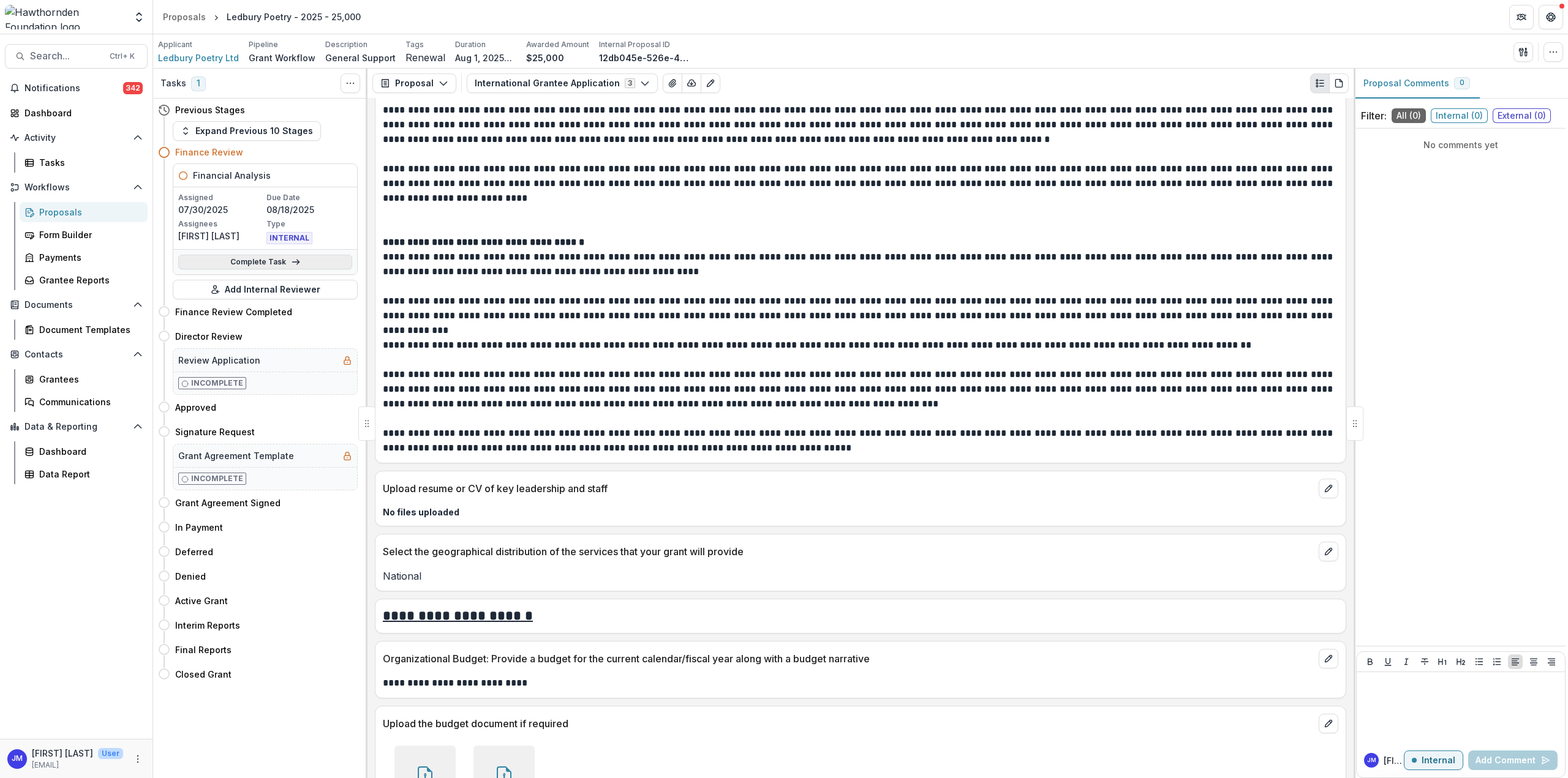 click on "Complete Task" at bounding box center [265, 262] 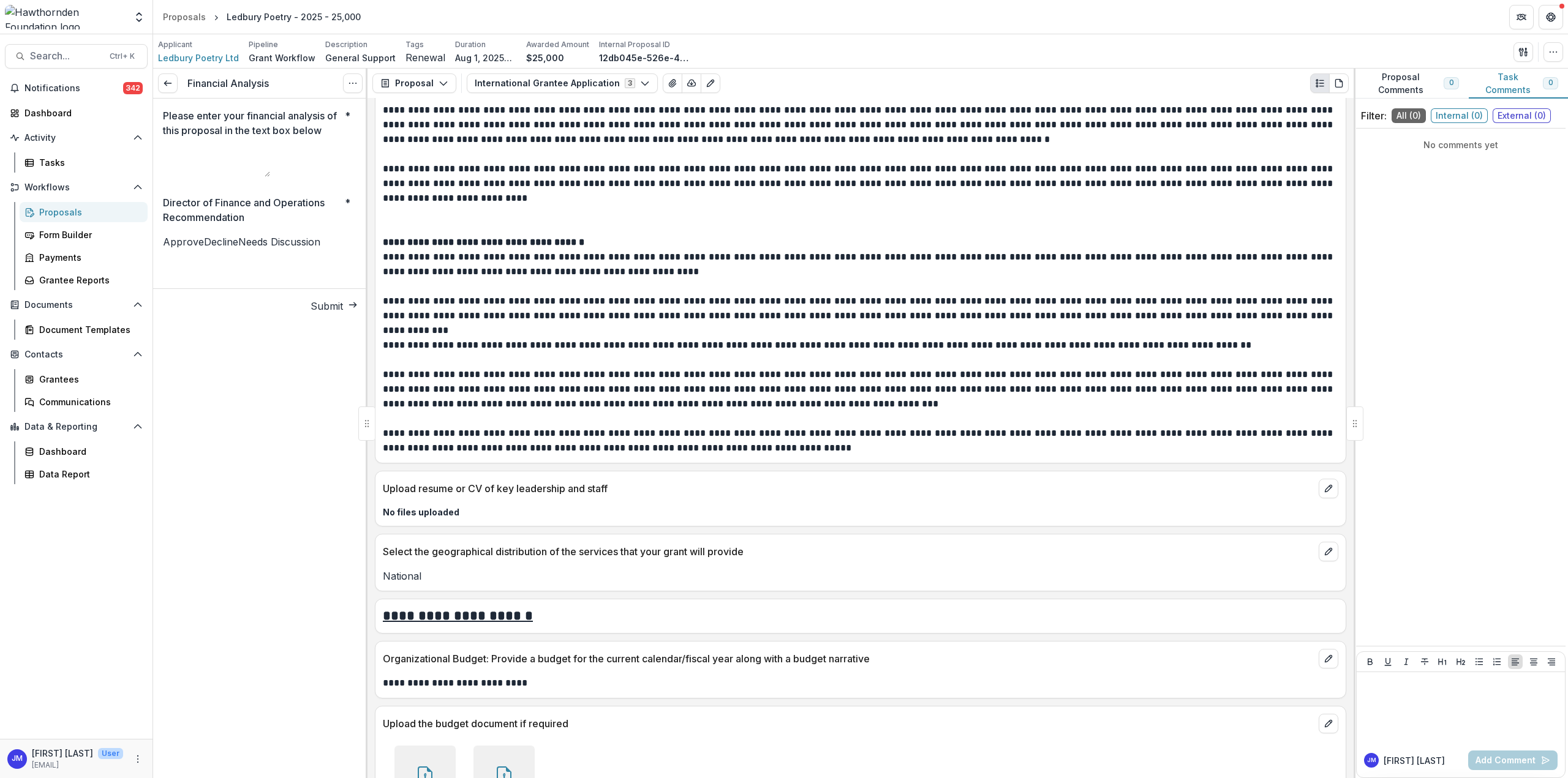 click on "Please enter your financial analysis of this proposal in the text box below *" at bounding box center (216, 162) 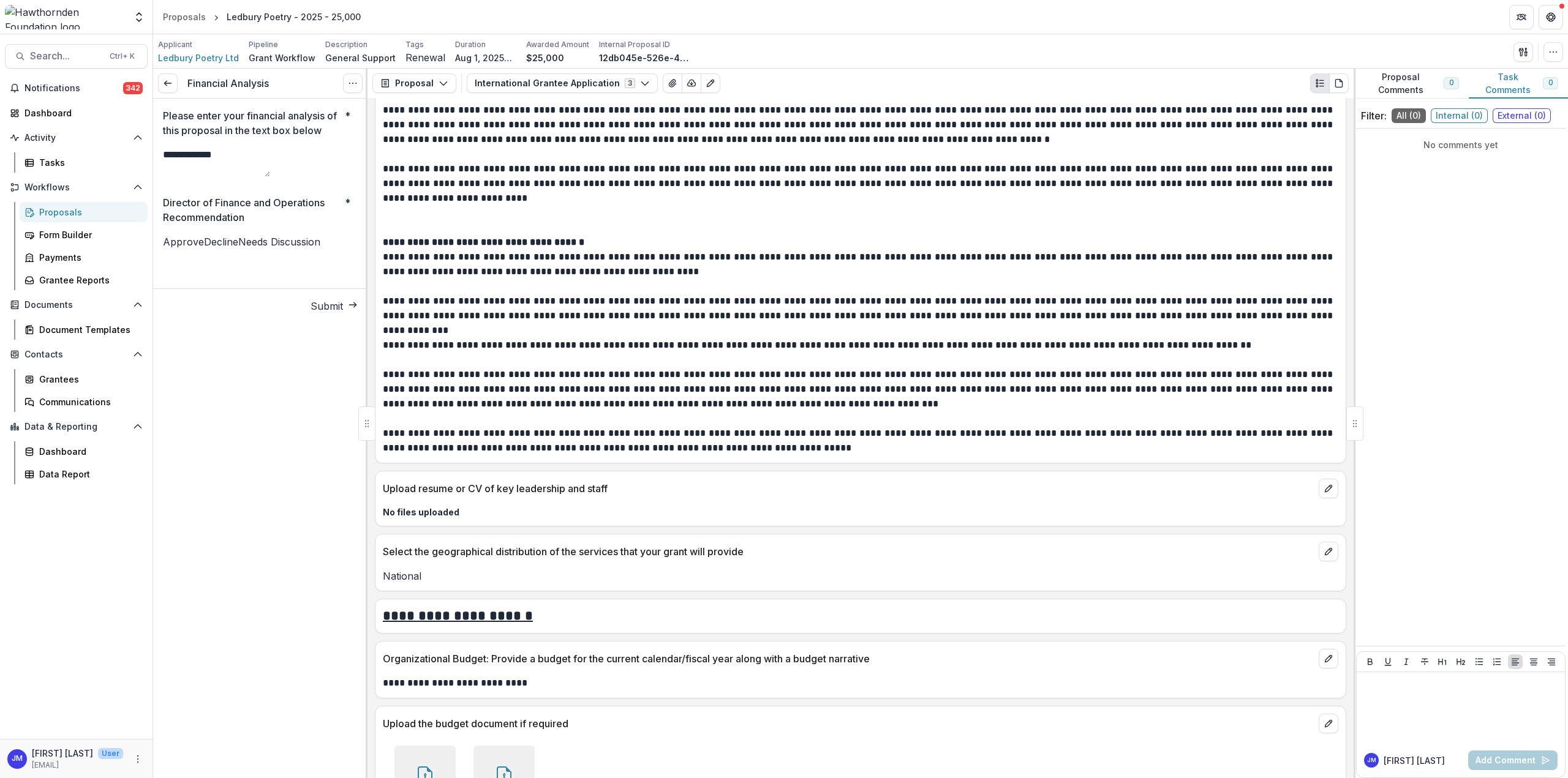 drag, startPoint x: 173, startPoint y: 156, endPoint x: 249, endPoint y: 152, distance: 76.10519 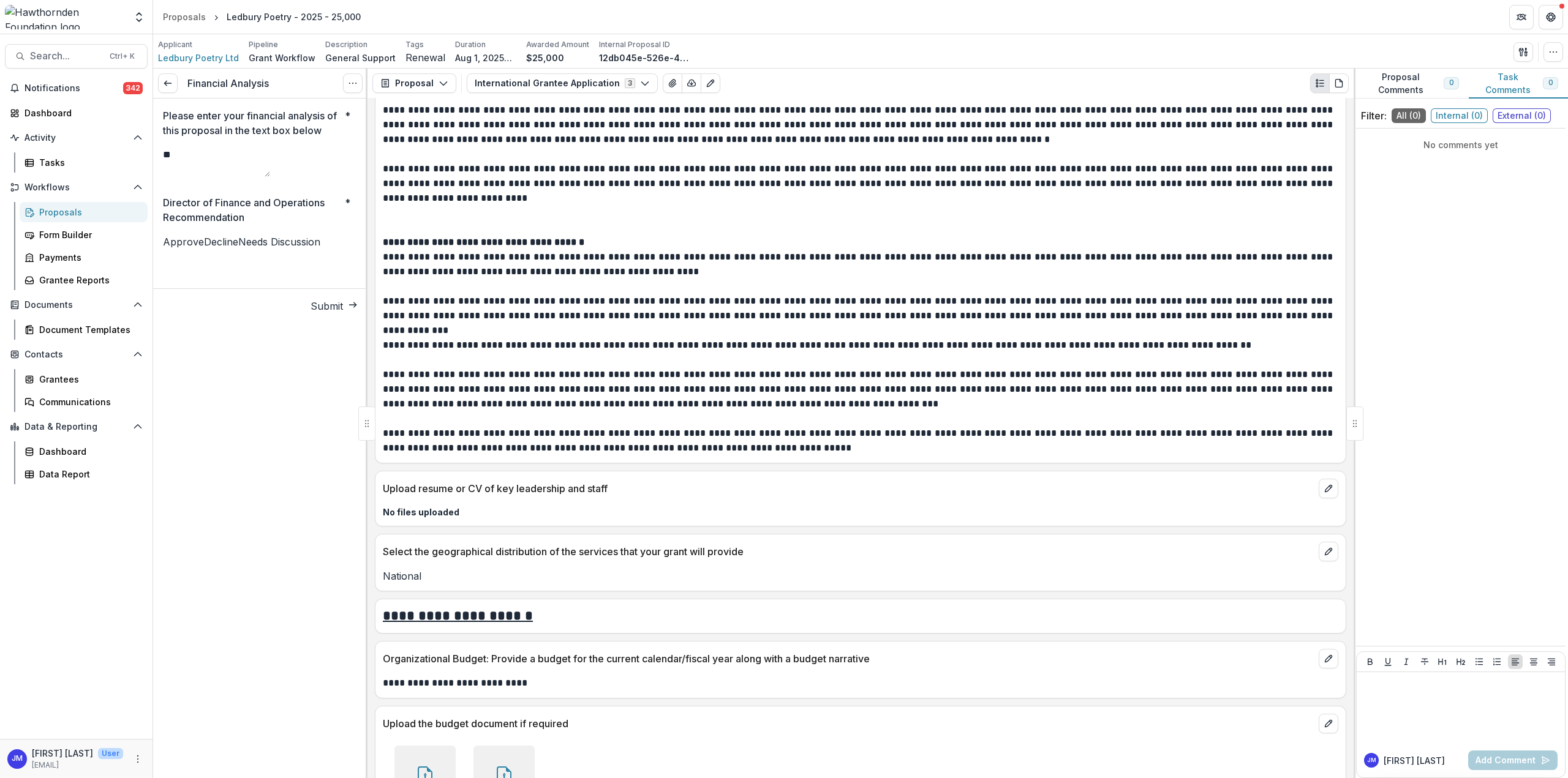 type on "*" 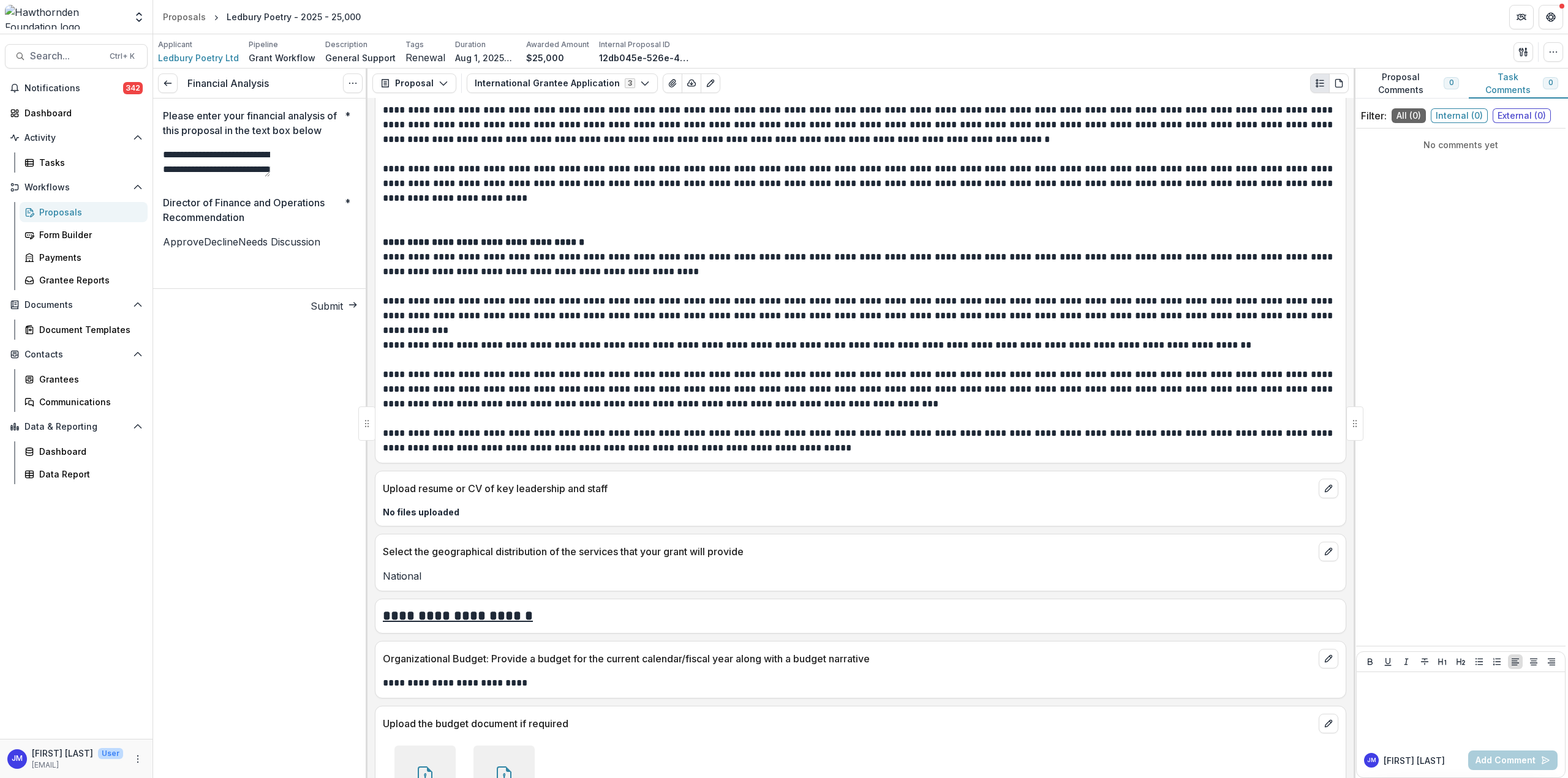 scroll, scrollTop: 10, scrollLeft: 0, axis: vertical 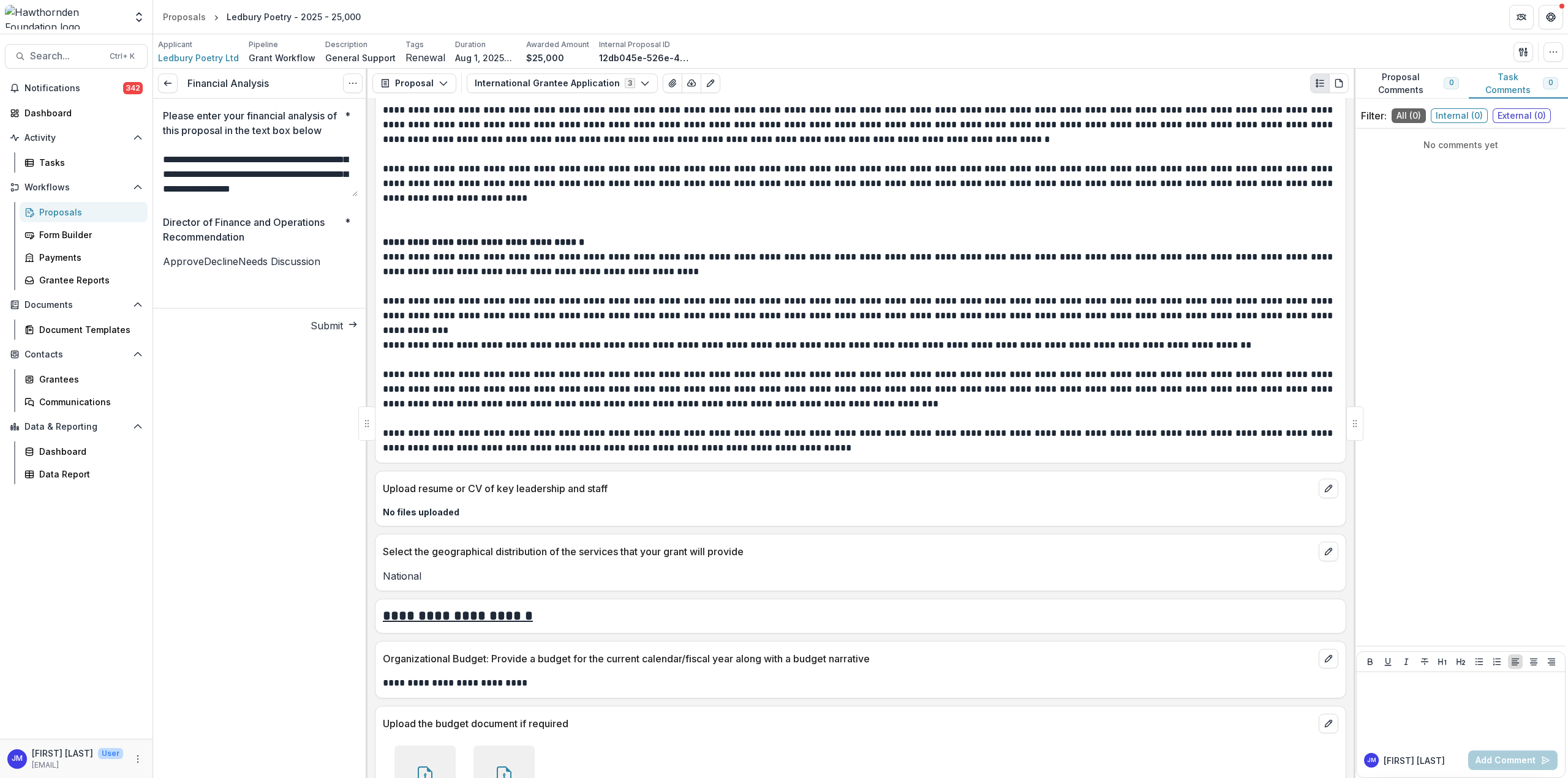 click on "**********" at bounding box center (260, 172) 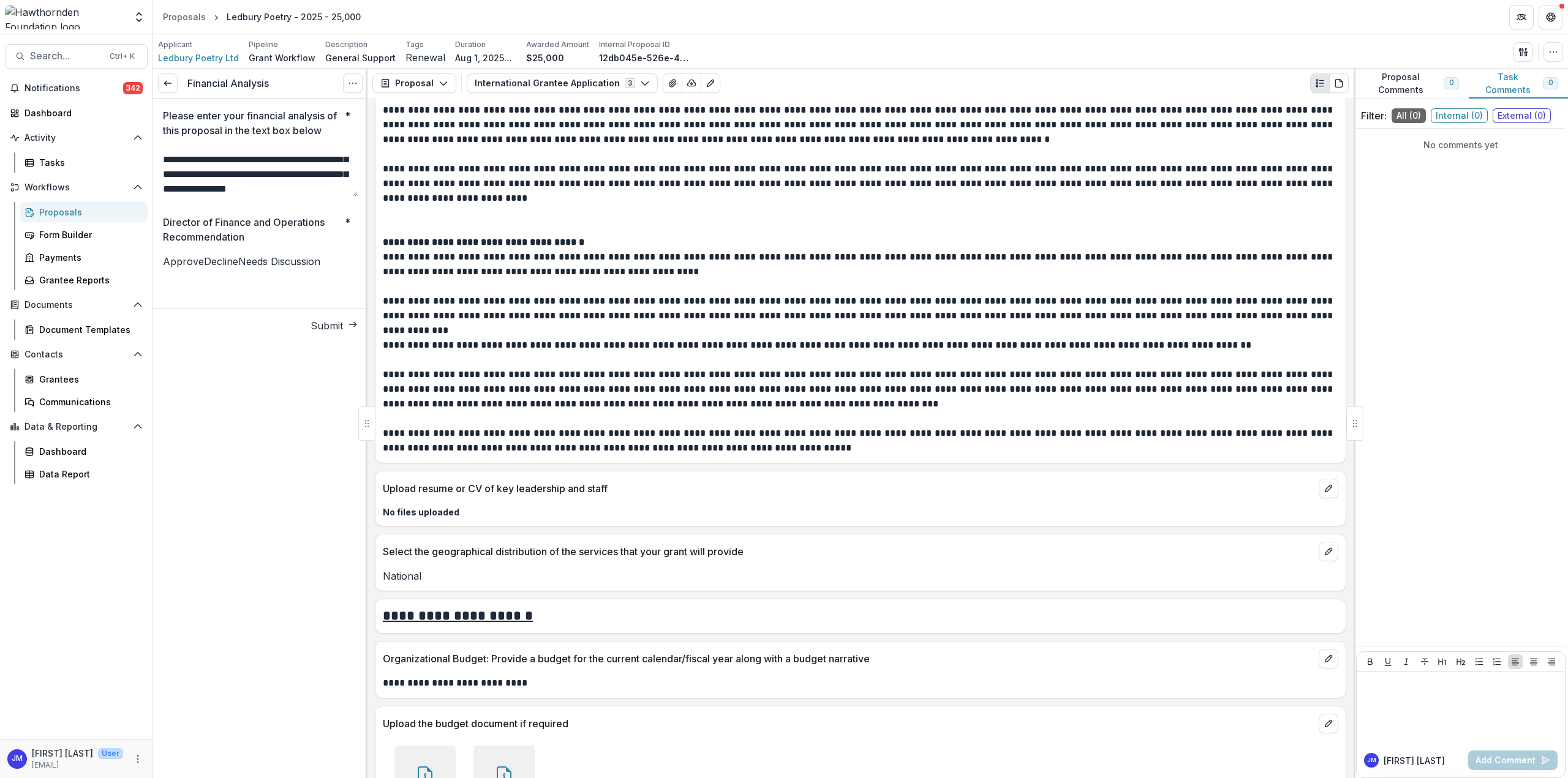 click on "**********" at bounding box center (260, 172) 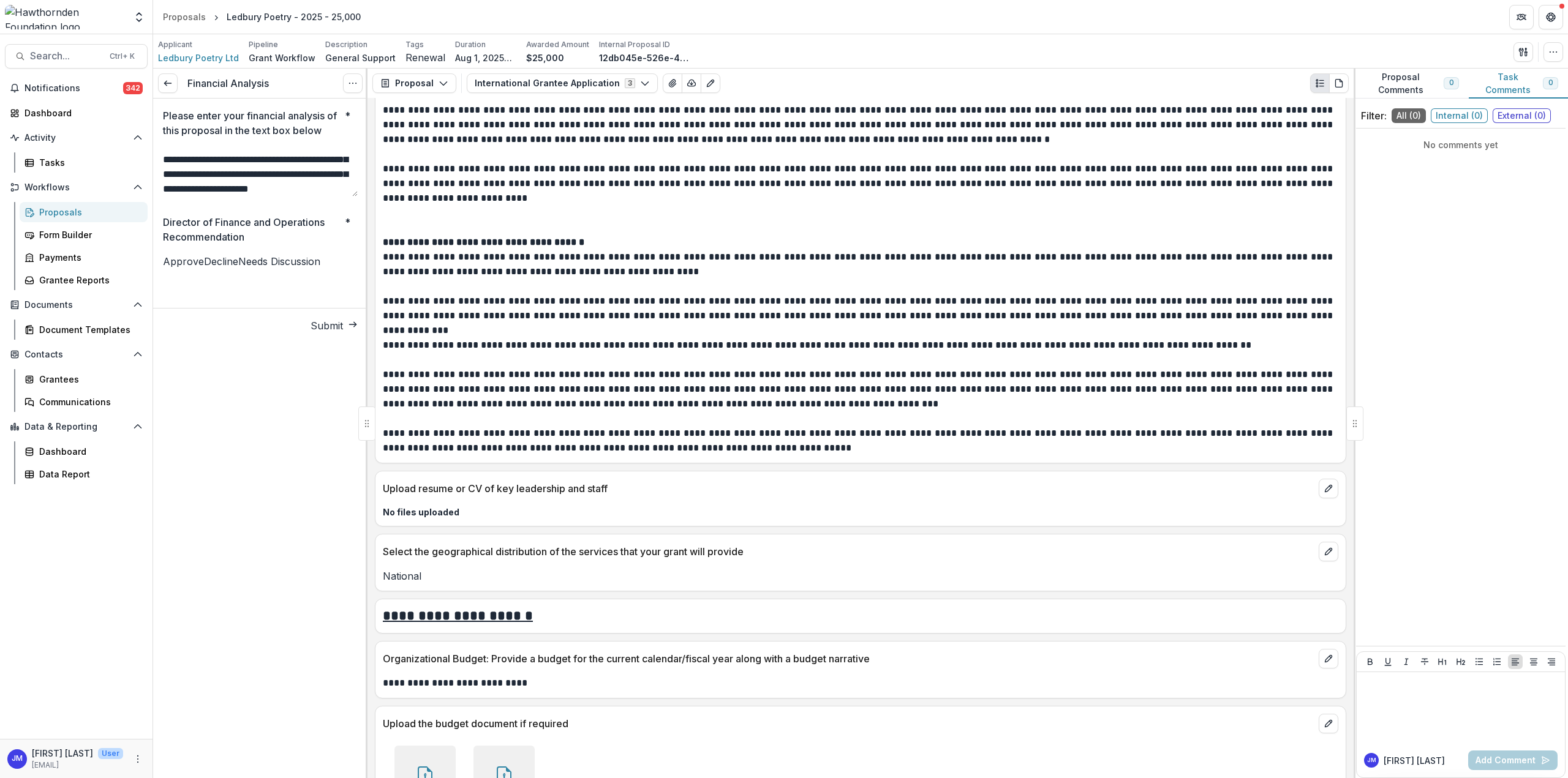 click on "**********" at bounding box center [260, 172] 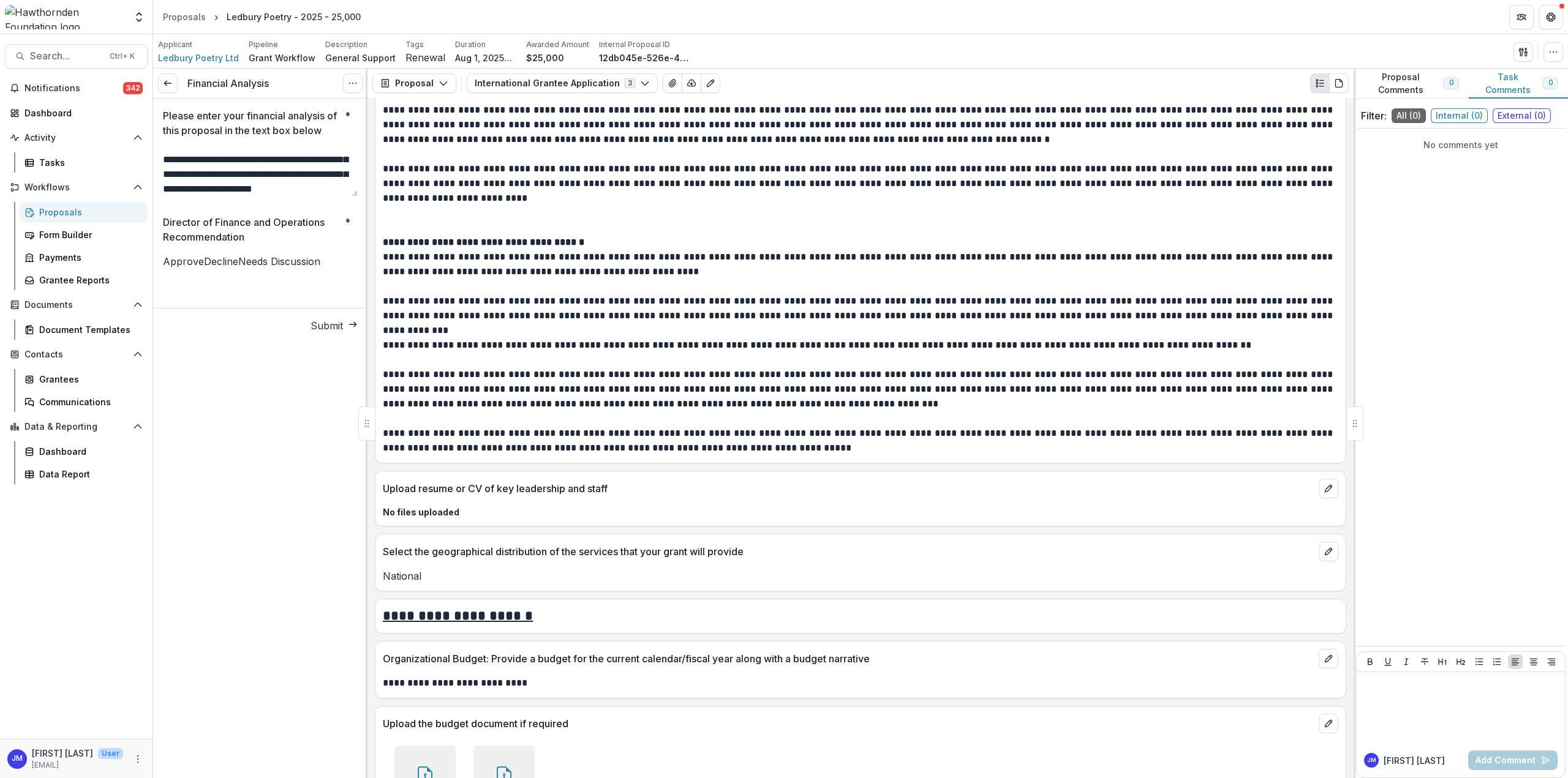 click on "**********" at bounding box center [260, 172] 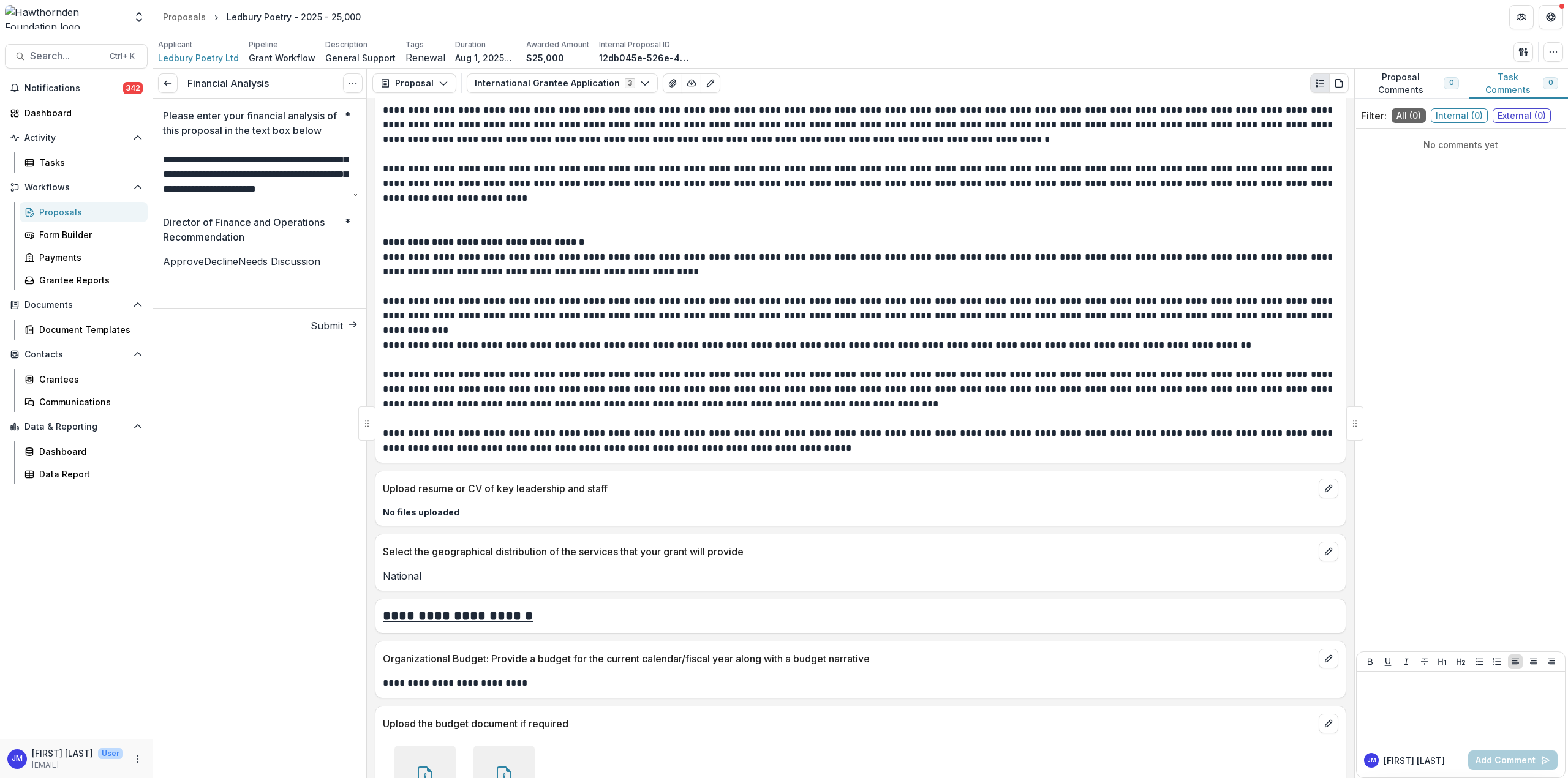 click on "**********" at bounding box center (260, 172) 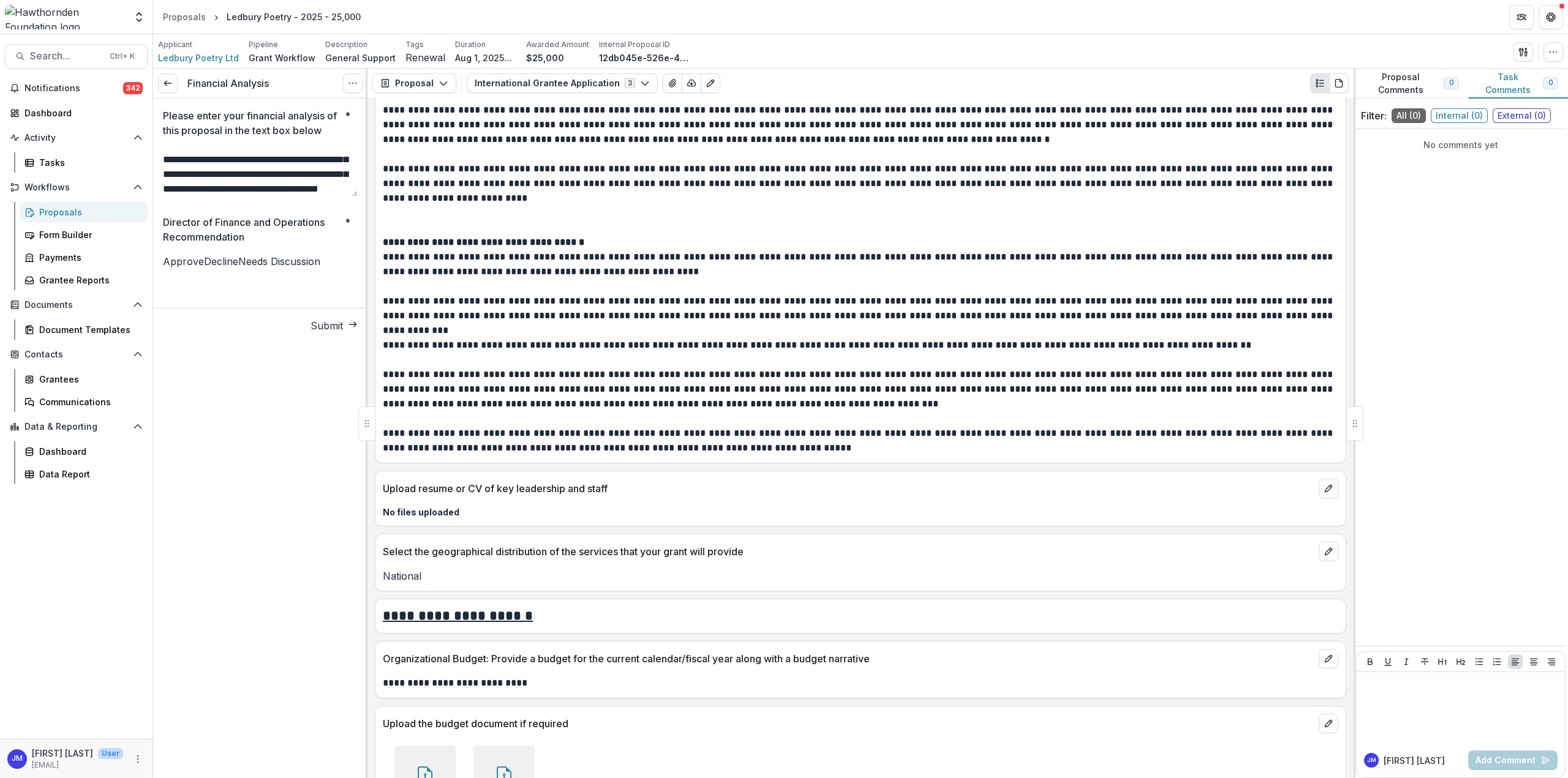 scroll, scrollTop: 42, scrollLeft: 0, axis: vertical 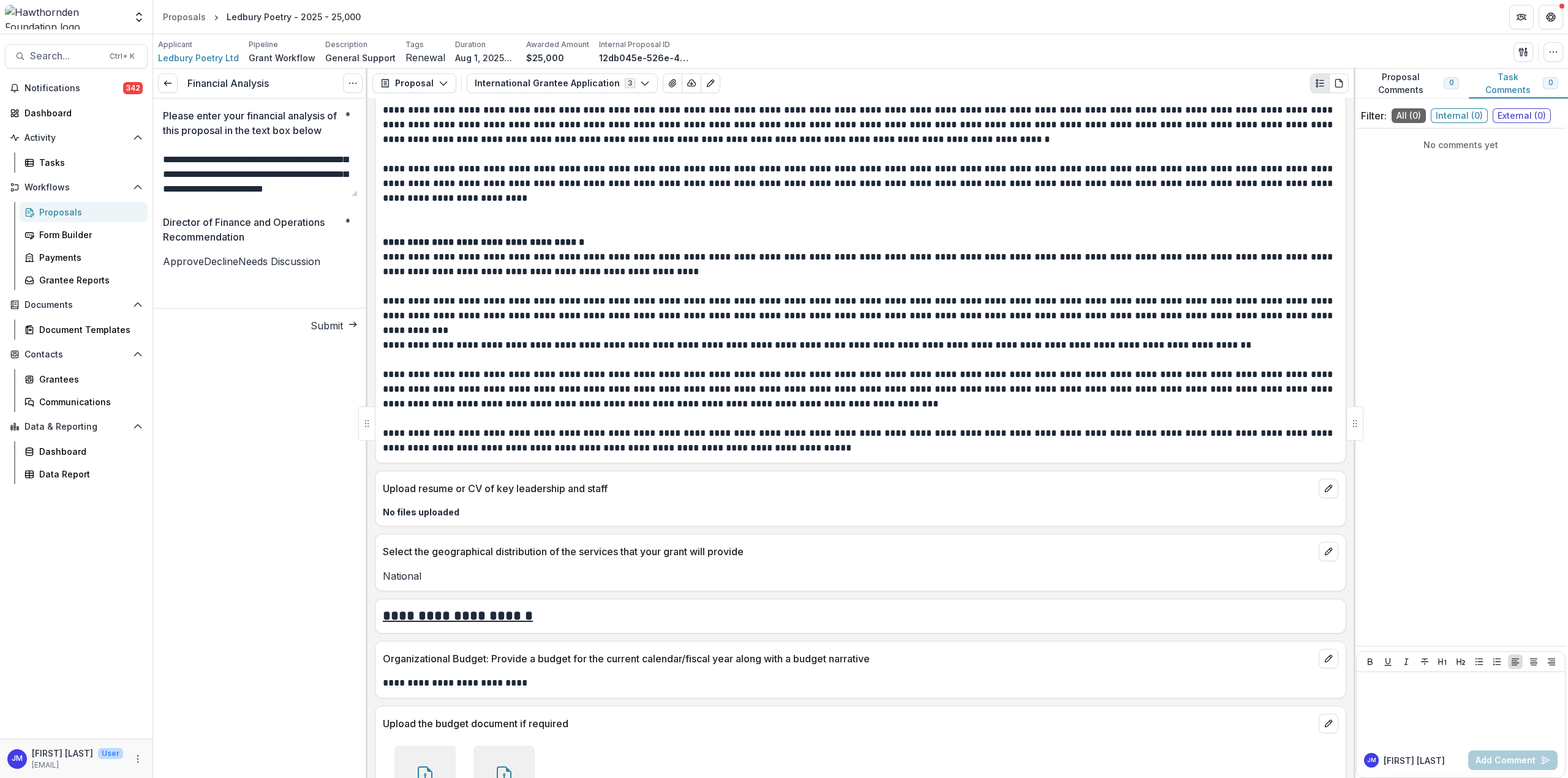 click on "**********" at bounding box center (260, 172) 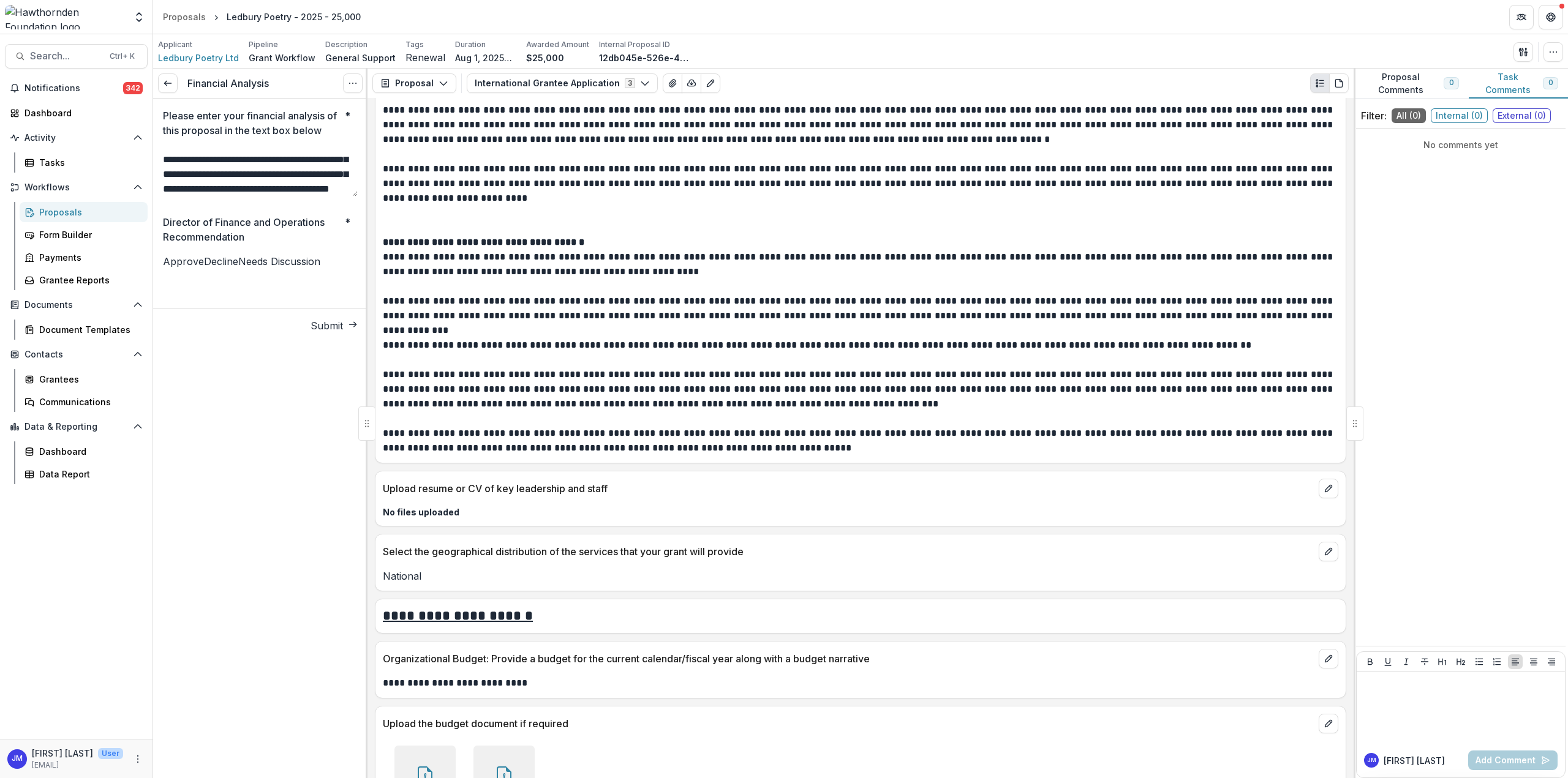 type on "**********" 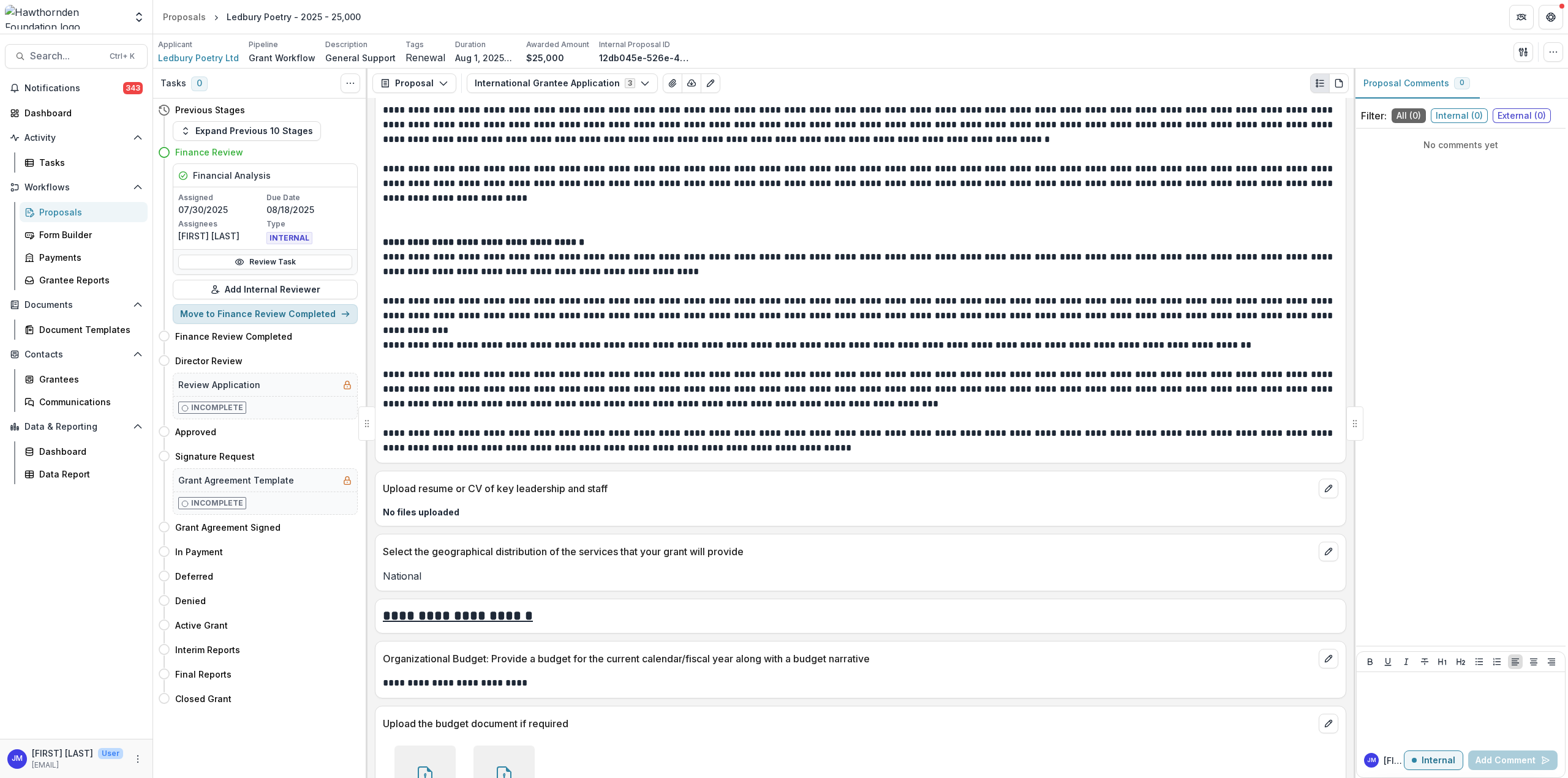 click on "Move to Finance Review Completed" at bounding box center [265, 314] 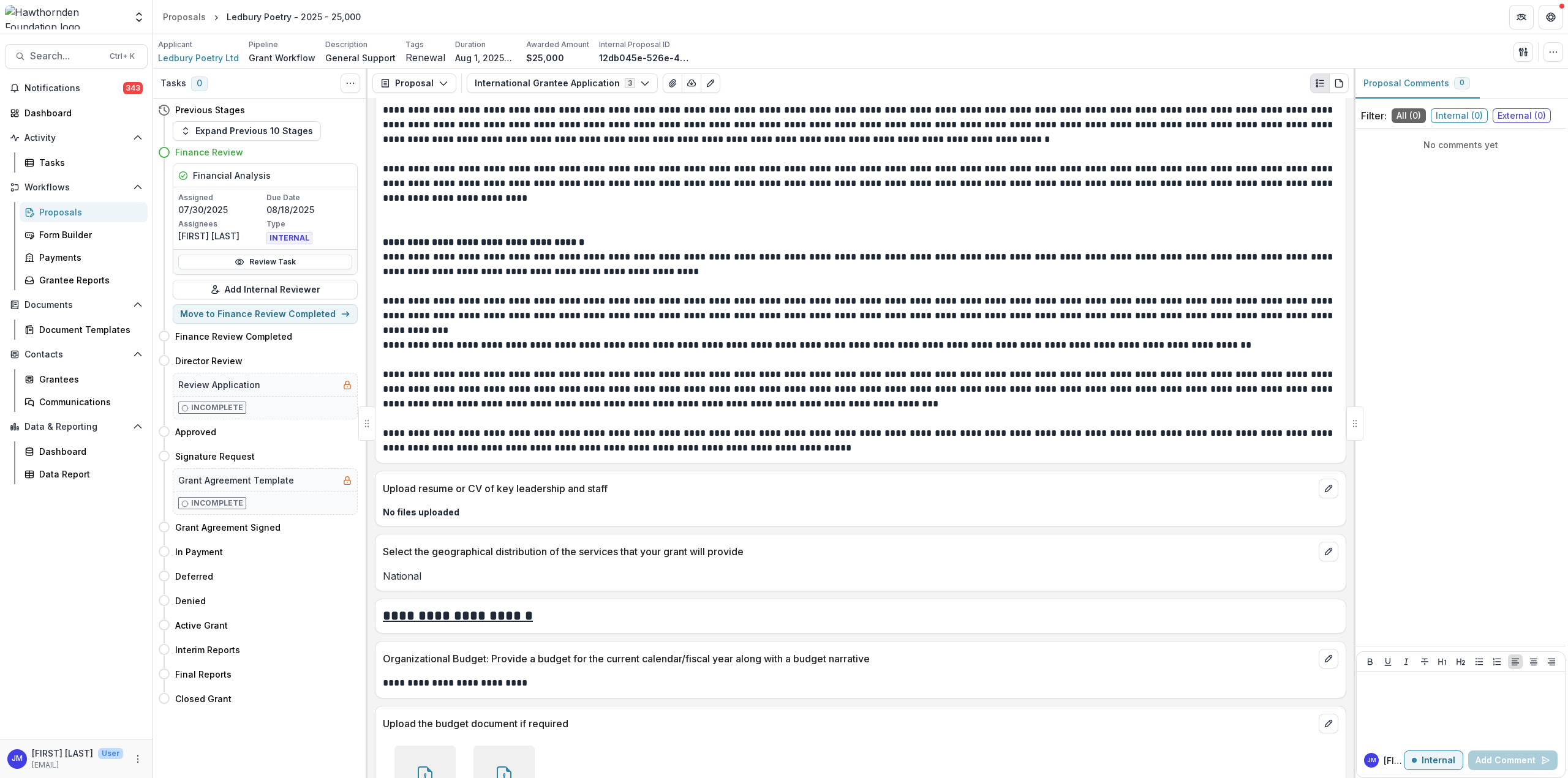 click on "Save" at bounding box center (43, 981) 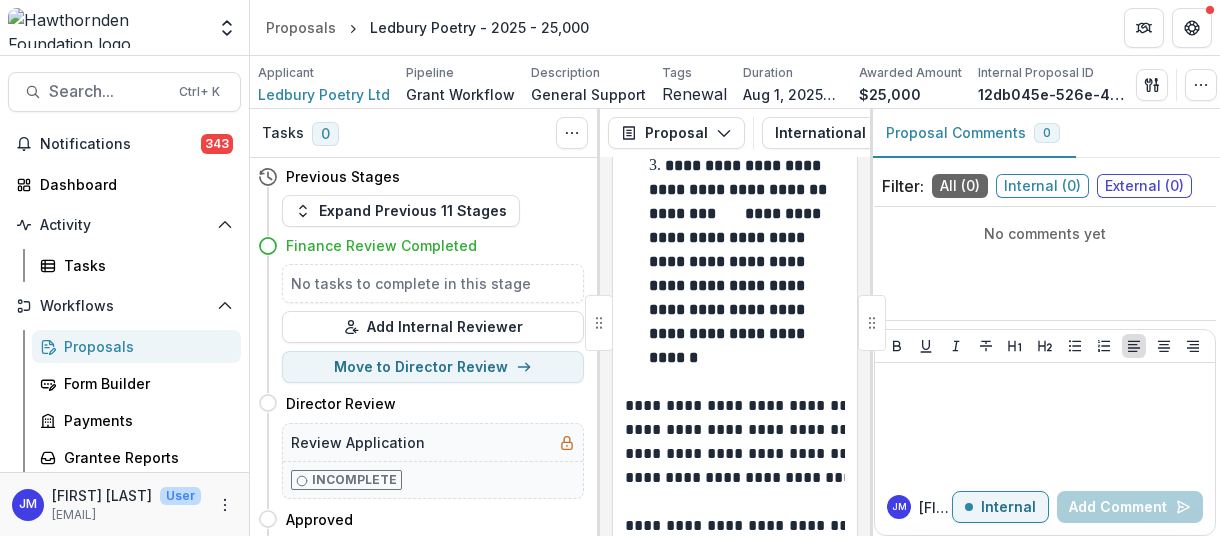 scroll, scrollTop: 13905, scrollLeft: 0, axis: vertical 